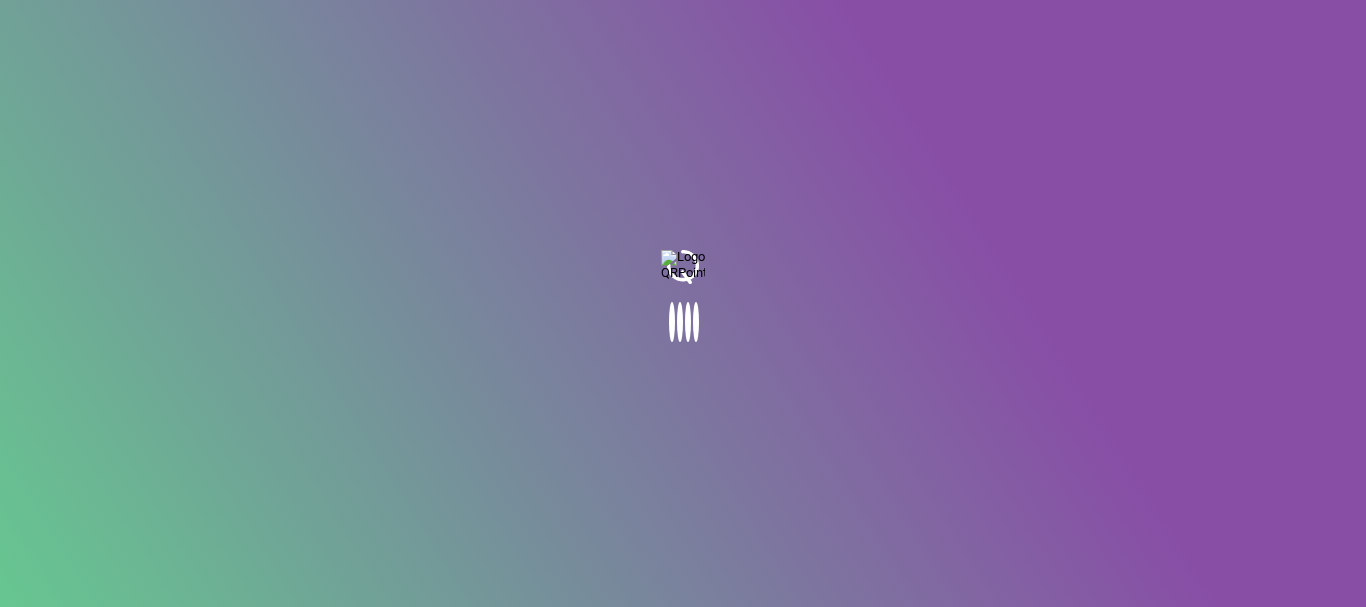 scroll, scrollTop: 0, scrollLeft: 0, axis: both 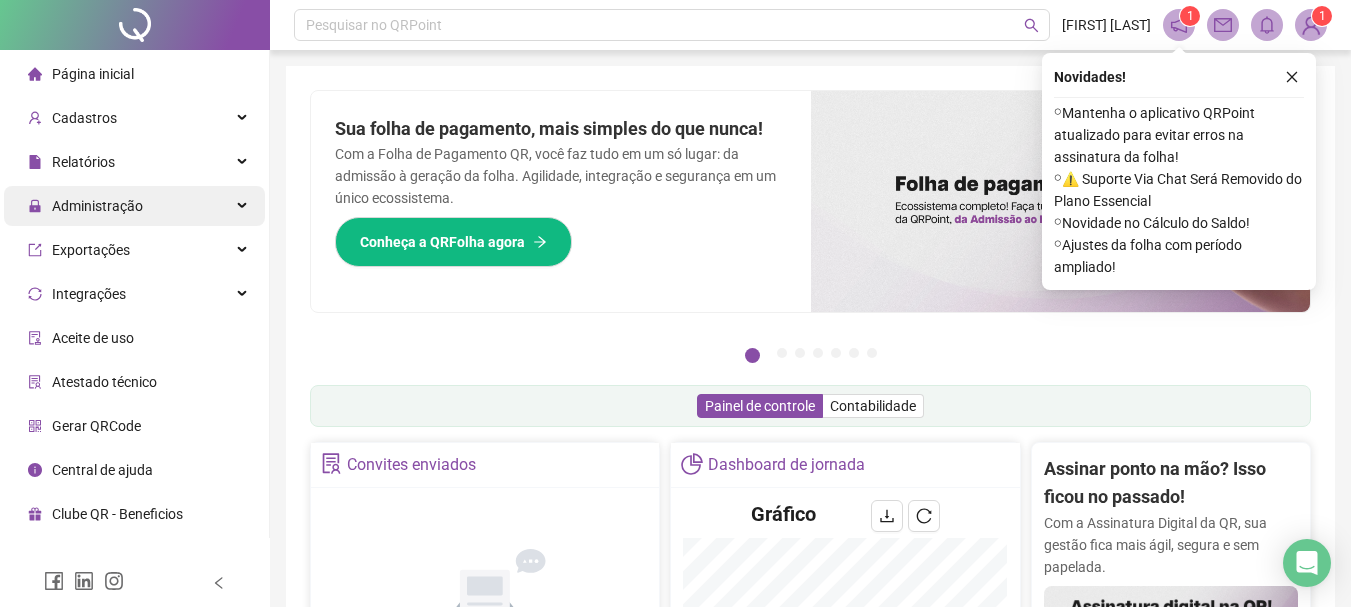 click on "Administração" at bounding box center [97, 206] 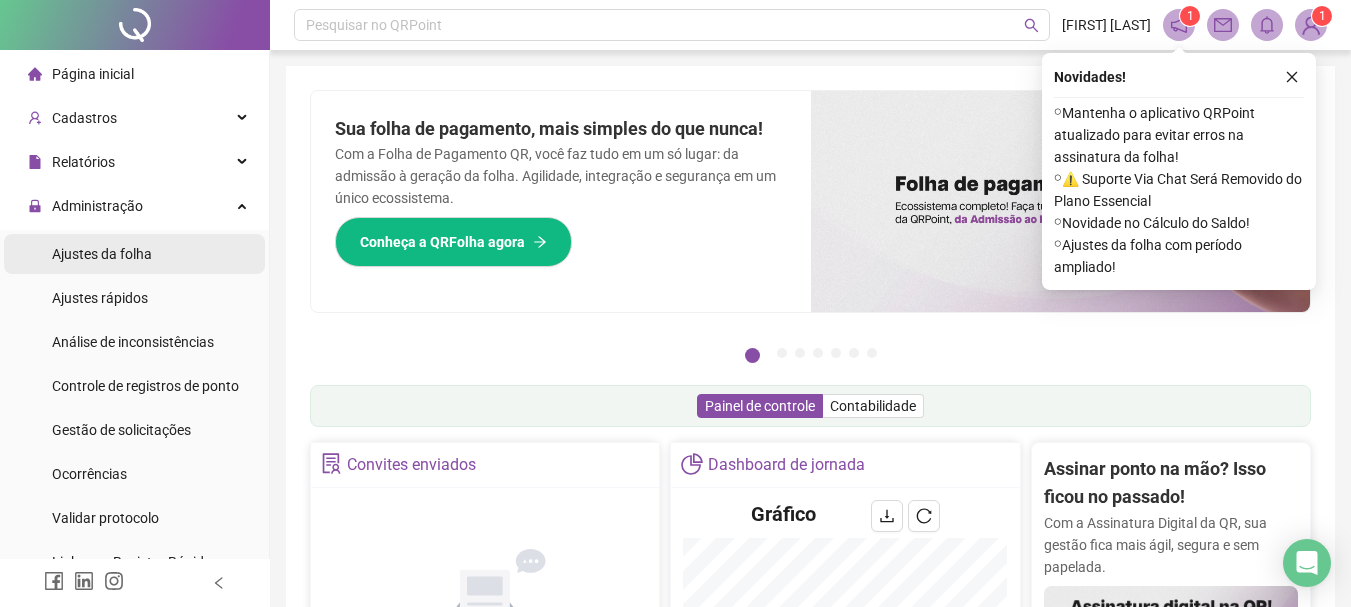 click on "Ajustes da folha" at bounding box center (102, 254) 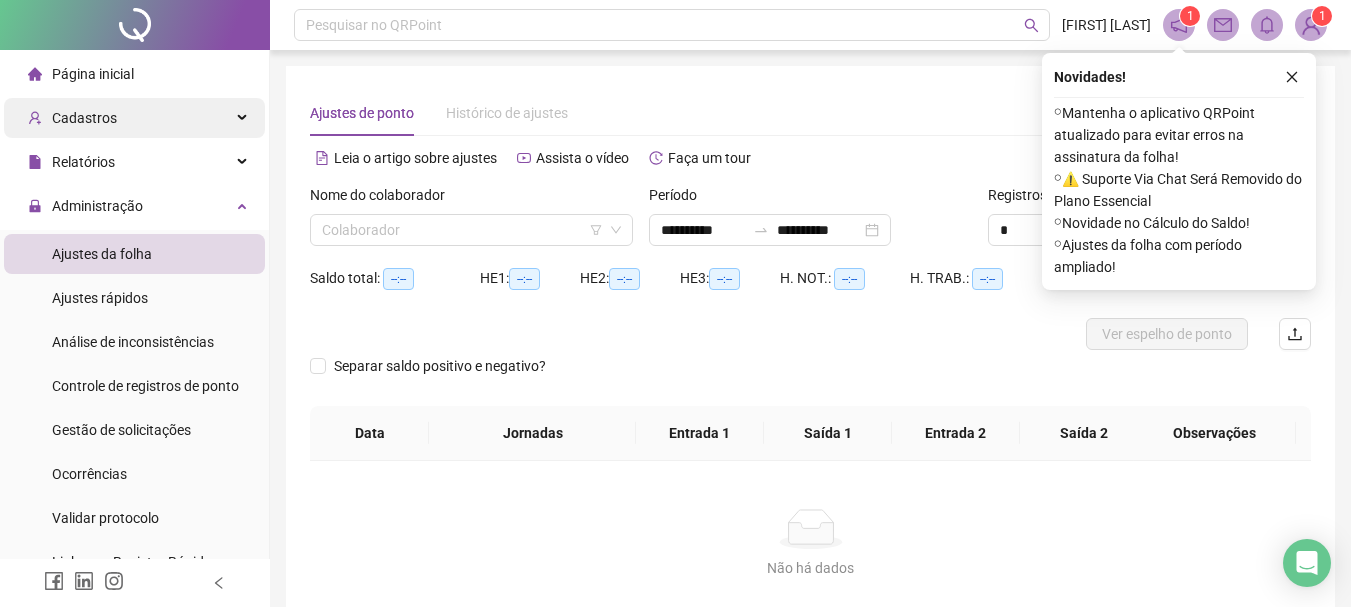 click on "Cadastros" at bounding box center [84, 118] 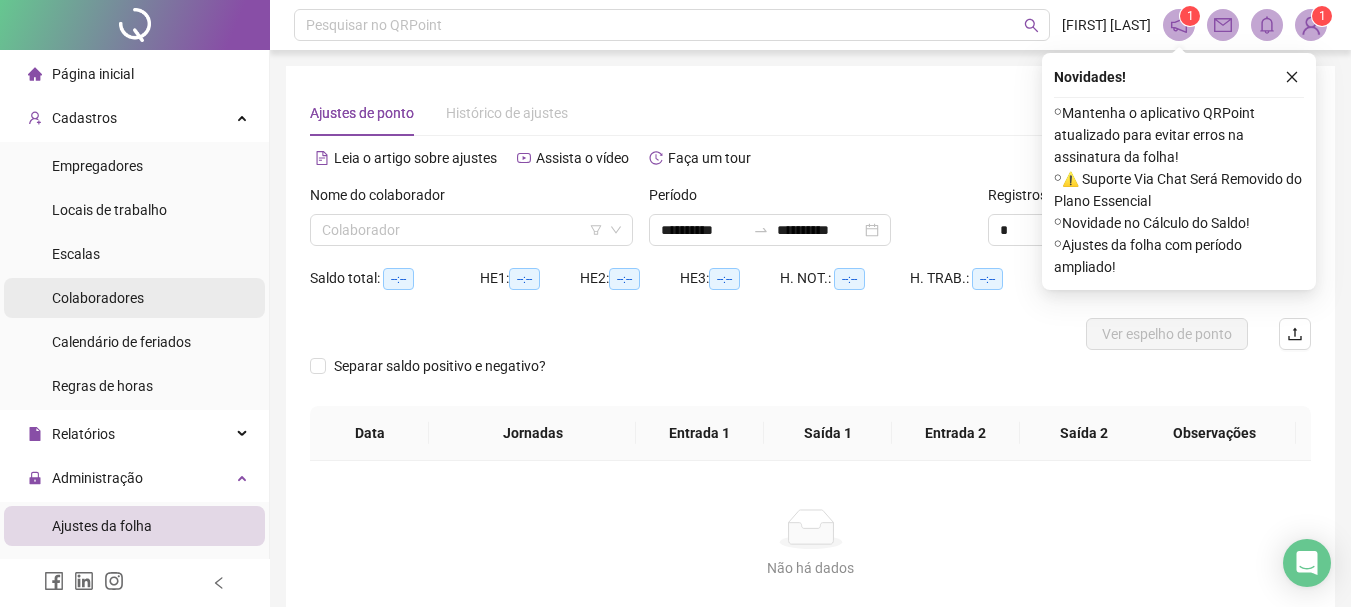 click on "Colaboradores" at bounding box center (98, 298) 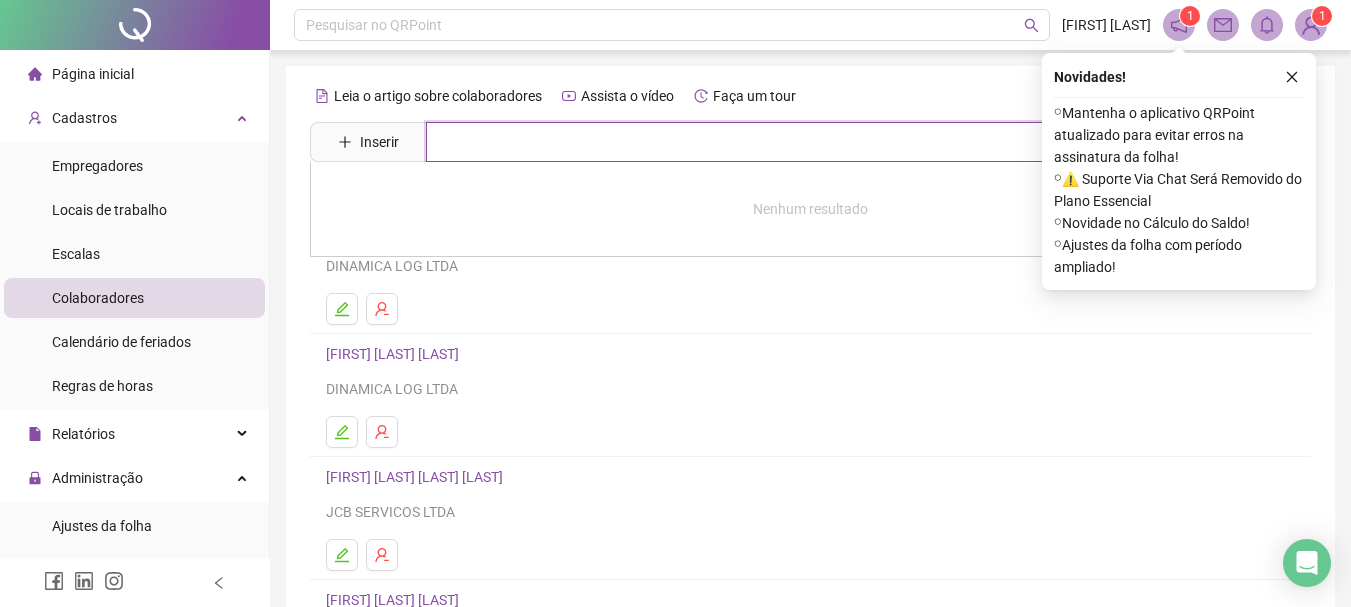 click at bounding box center [825, 142] 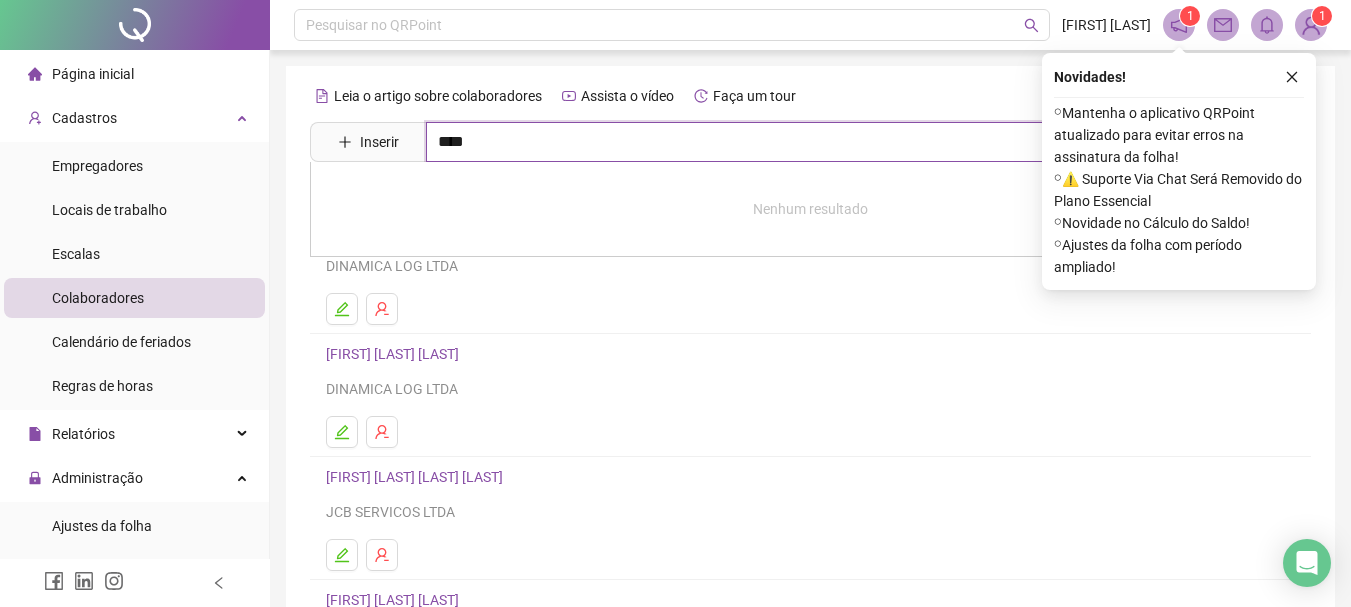 type on "****" 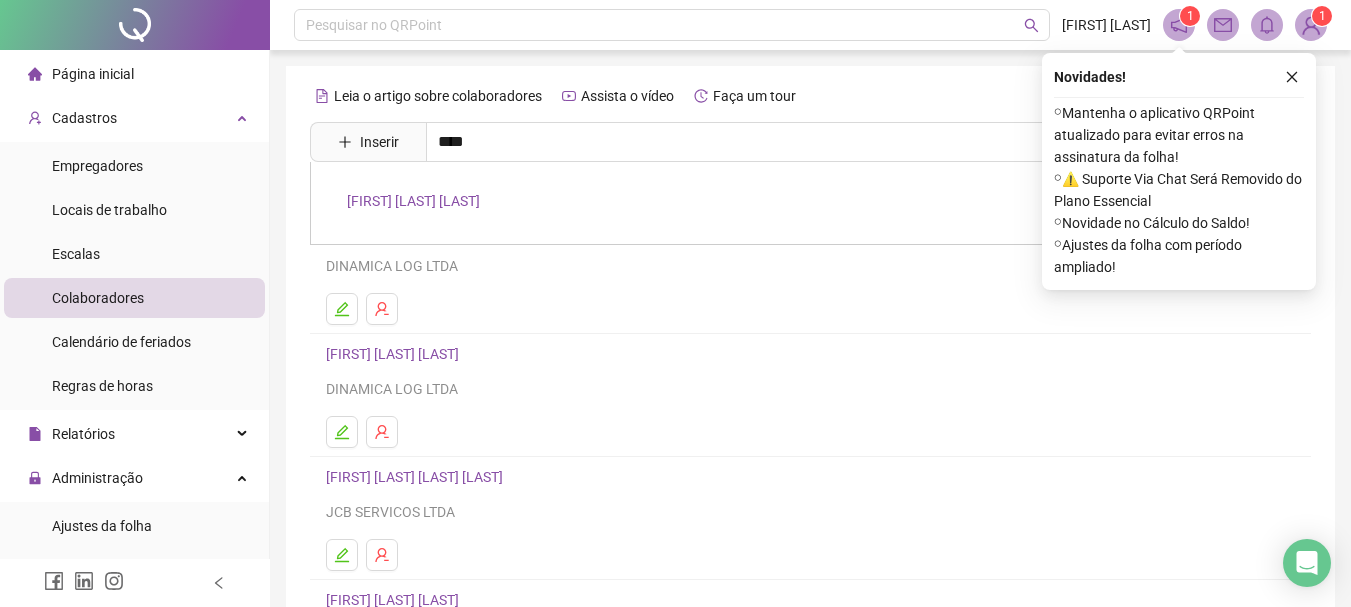 click on "[FIRST] [LAST] [LAST]" at bounding box center (413, 201) 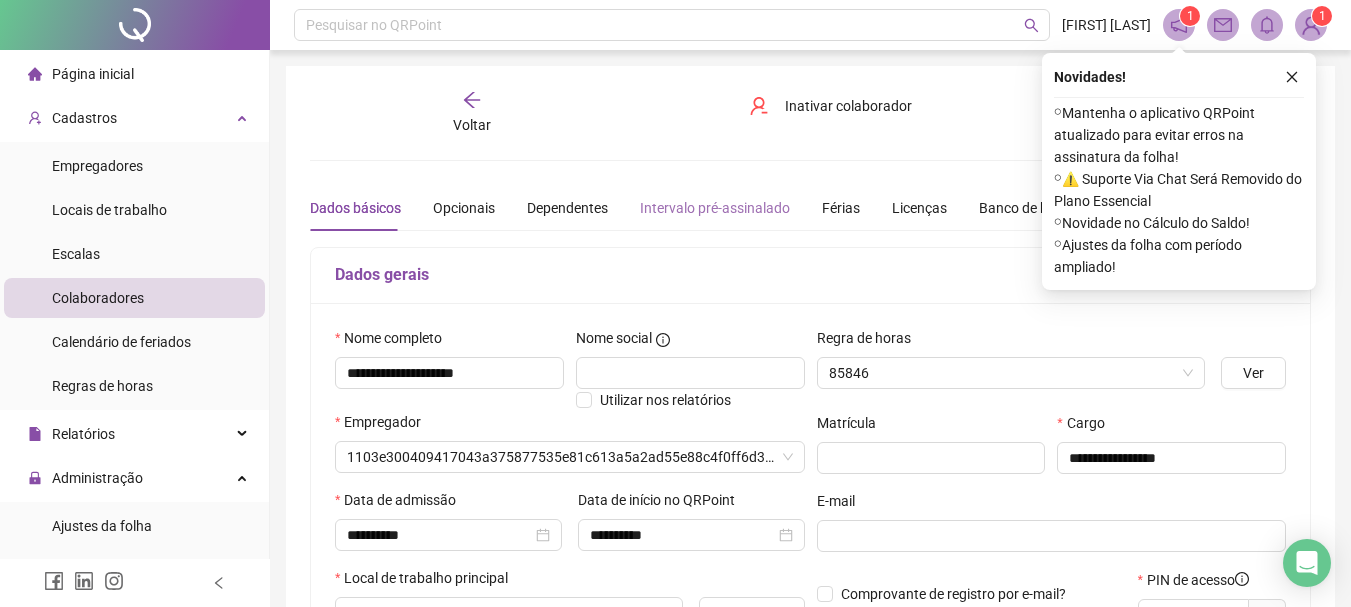 type on "**********" 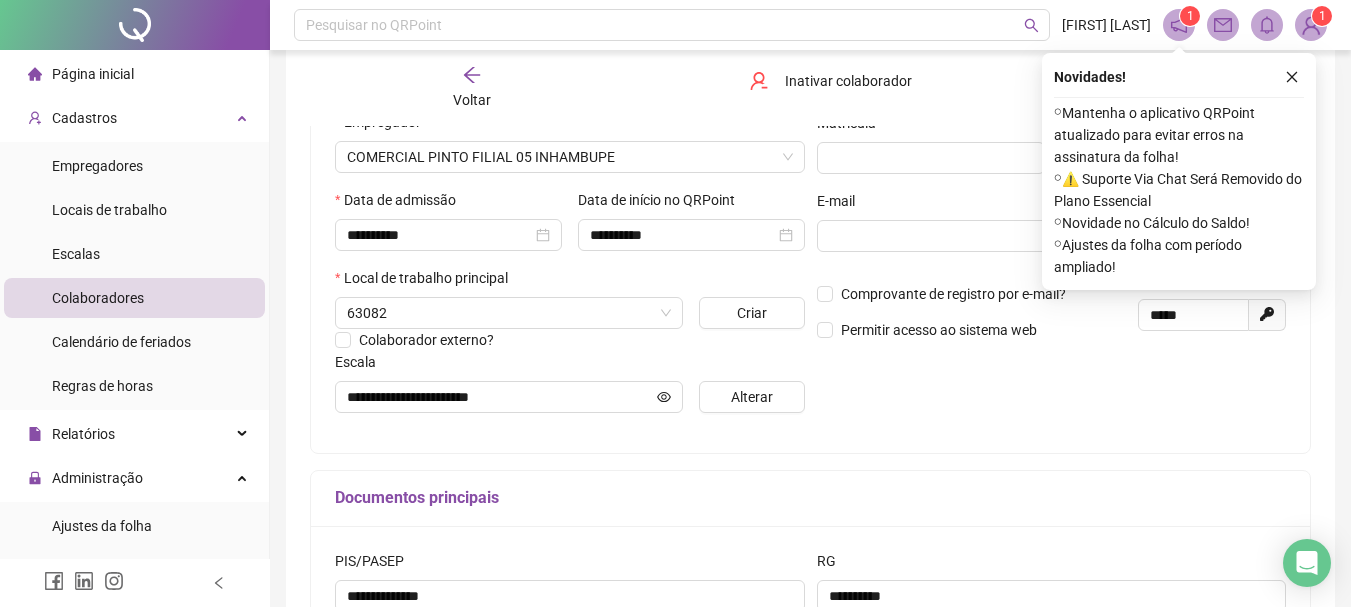 scroll, scrollTop: 200, scrollLeft: 0, axis: vertical 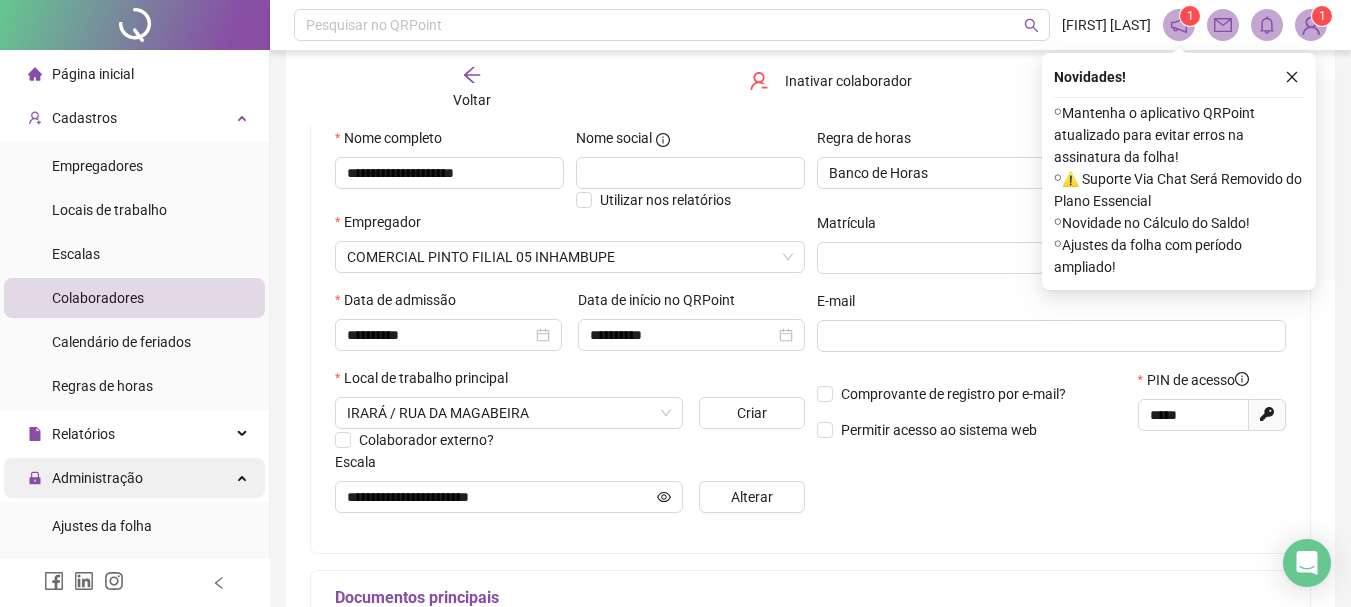click on "Administração" at bounding box center (97, 478) 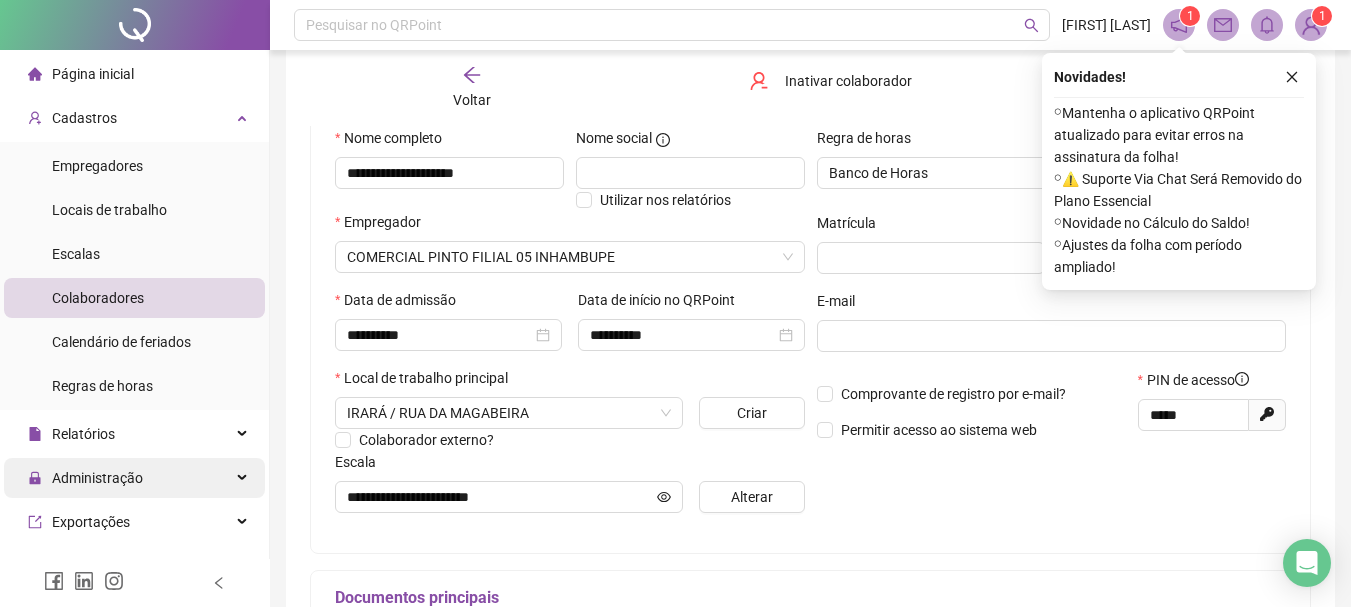 click on "Administração" at bounding box center [97, 478] 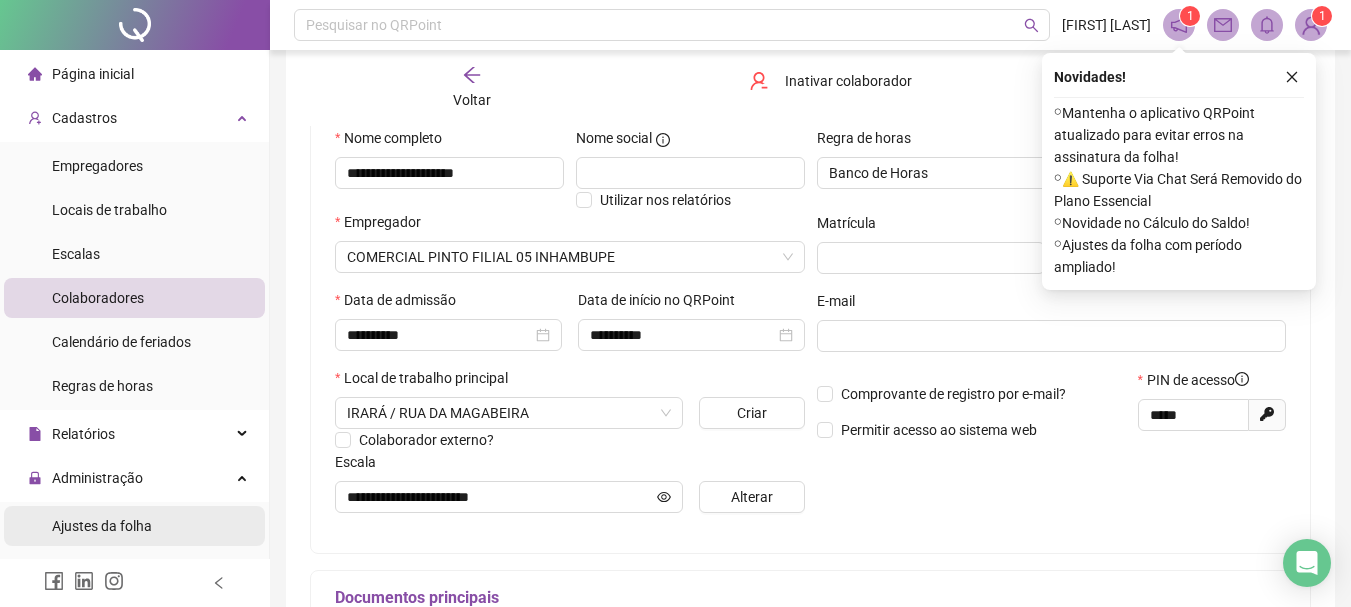click on "Ajustes da folha" at bounding box center [102, 526] 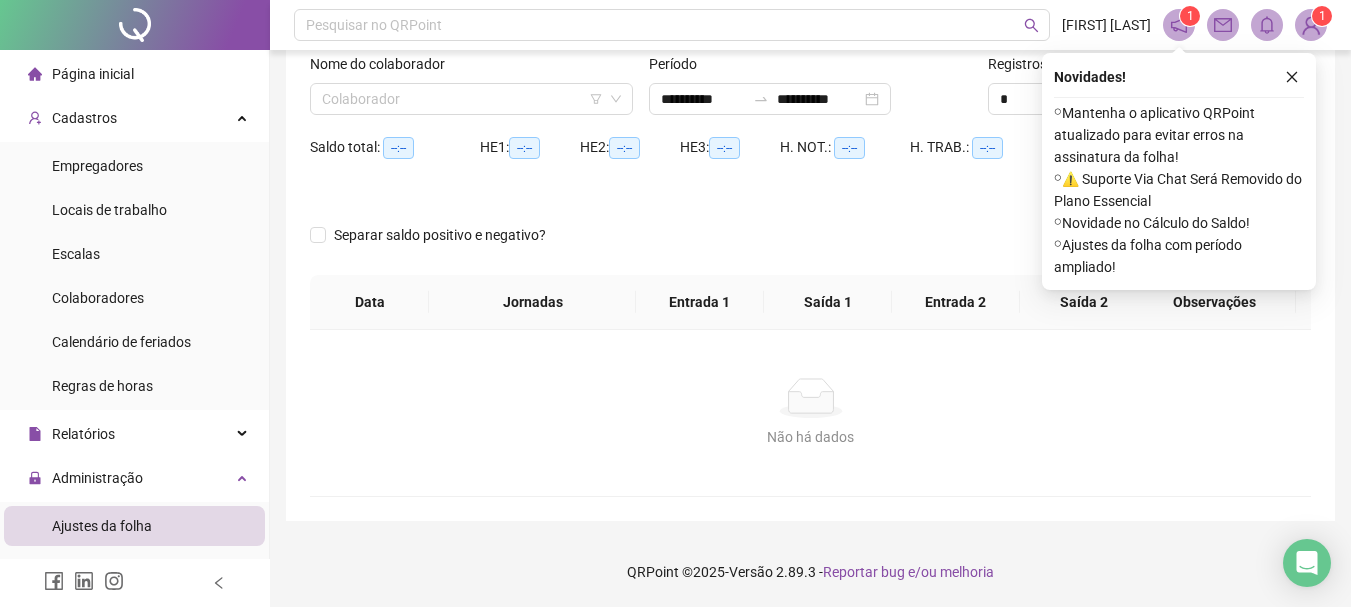 scroll, scrollTop: 131, scrollLeft: 0, axis: vertical 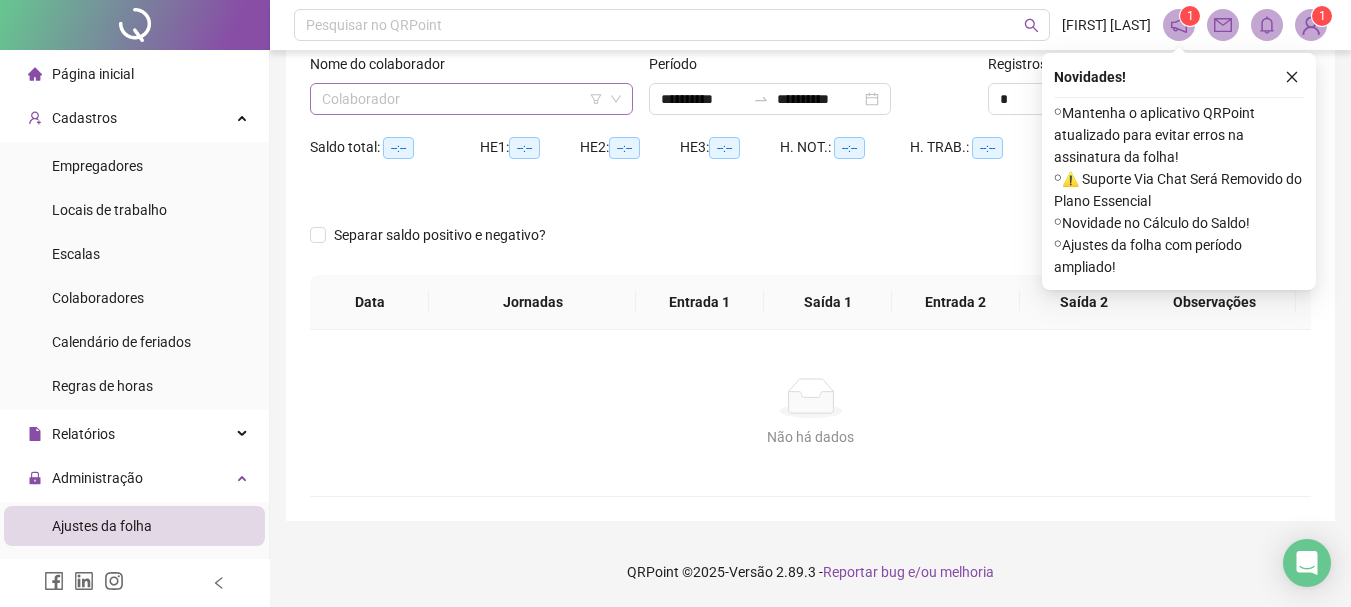 click at bounding box center (462, 99) 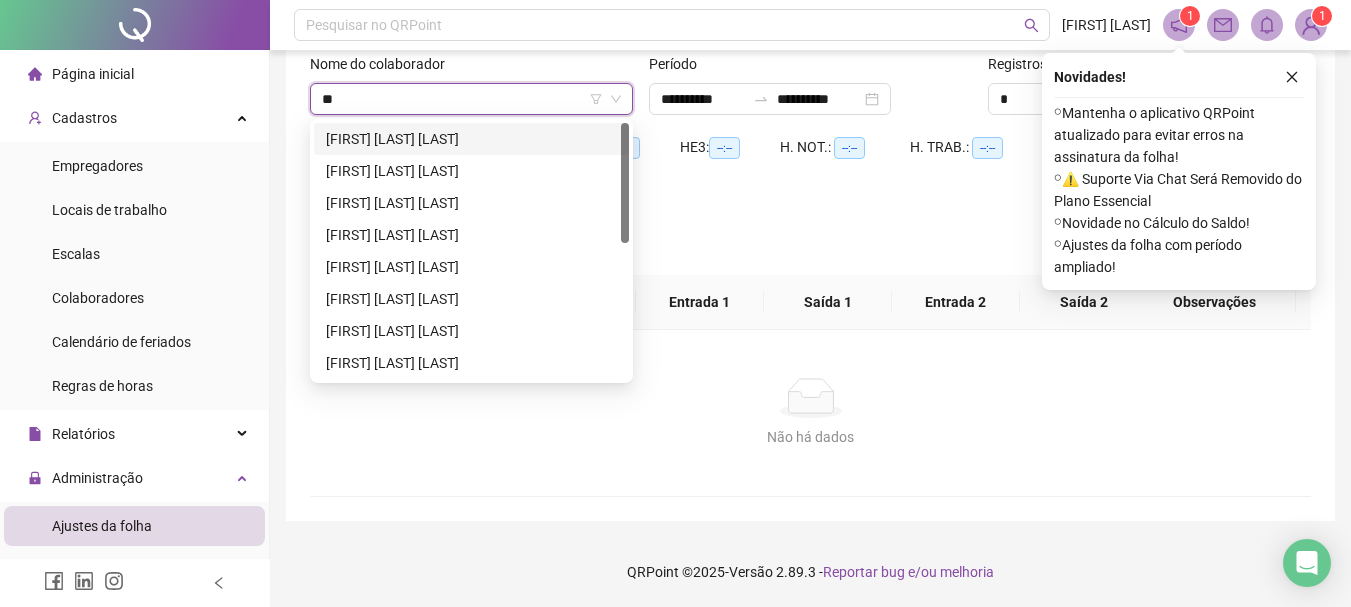 type on "***" 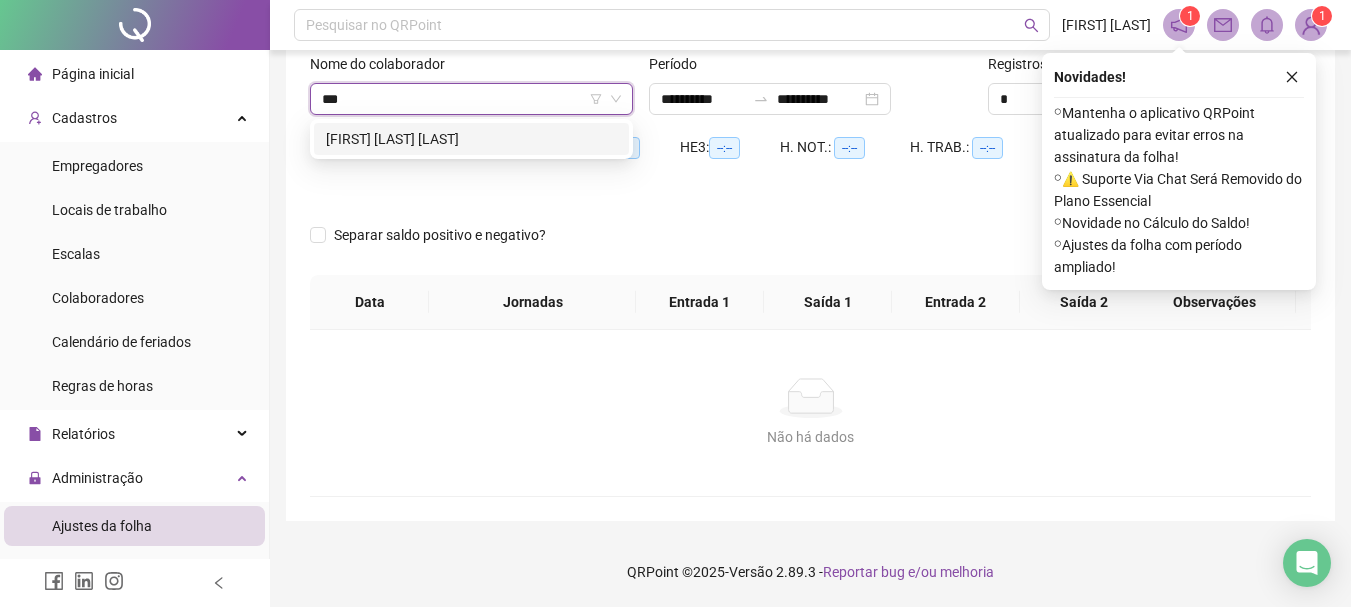 drag, startPoint x: 456, startPoint y: 136, endPoint x: 558, endPoint y: 136, distance: 102 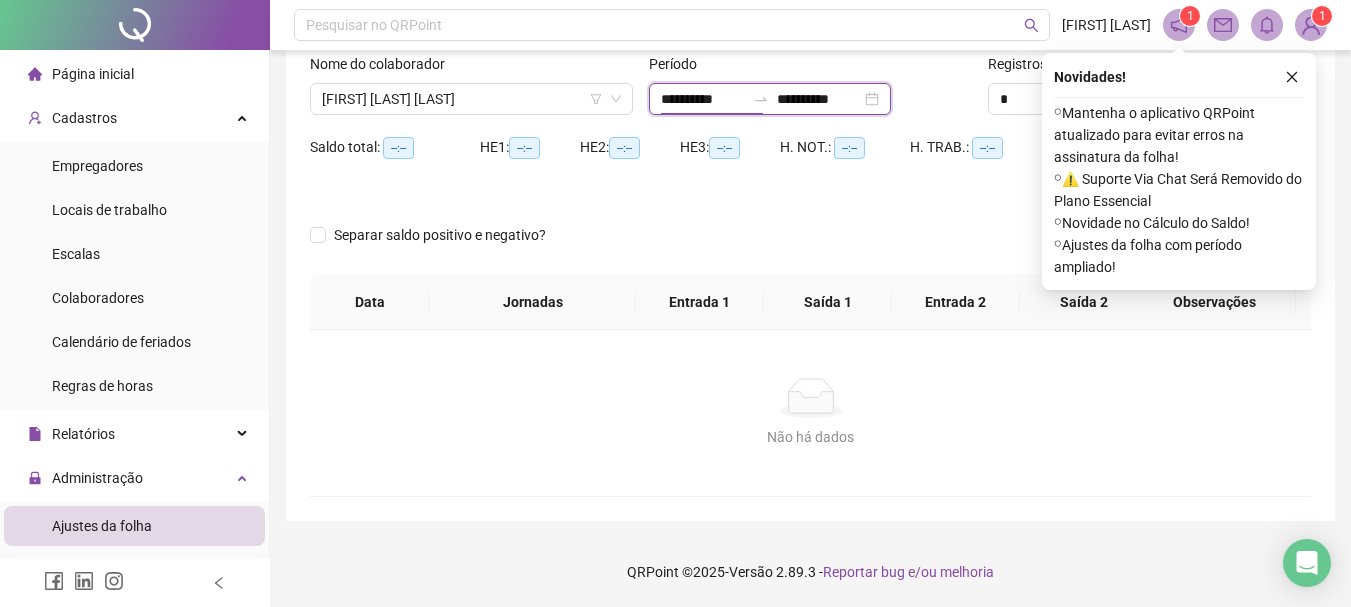 click on "**********" at bounding box center (703, 99) 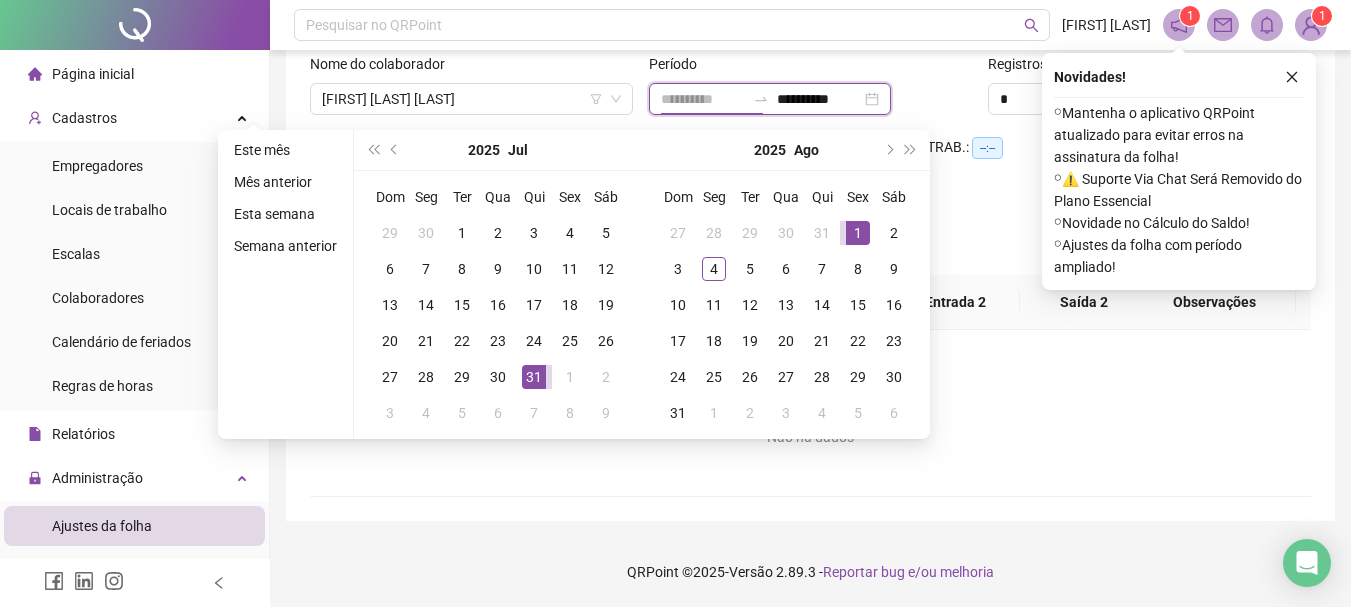 type on "**********" 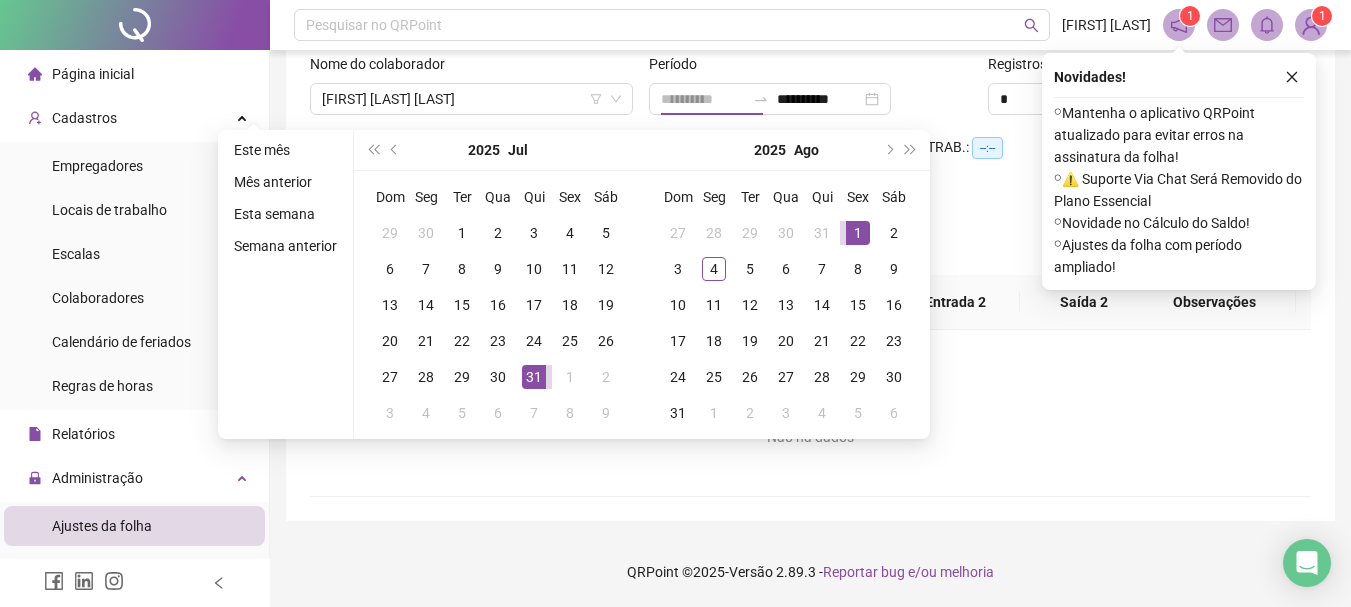 click on "1" at bounding box center [858, 233] 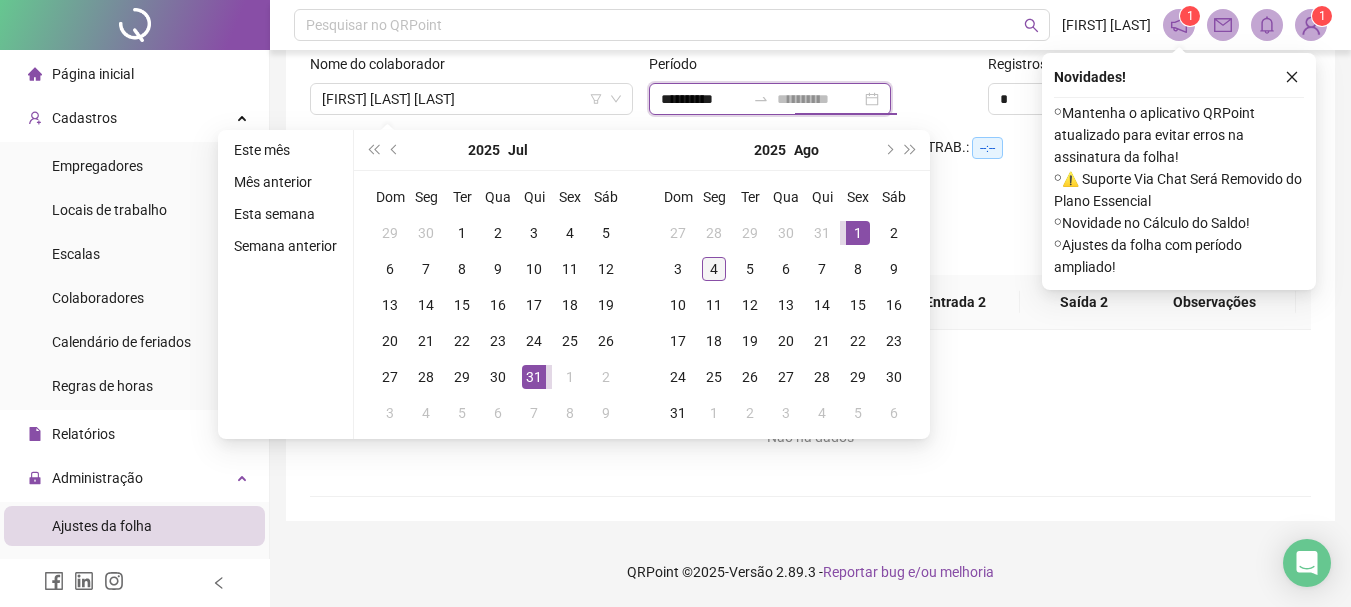 type on "**********" 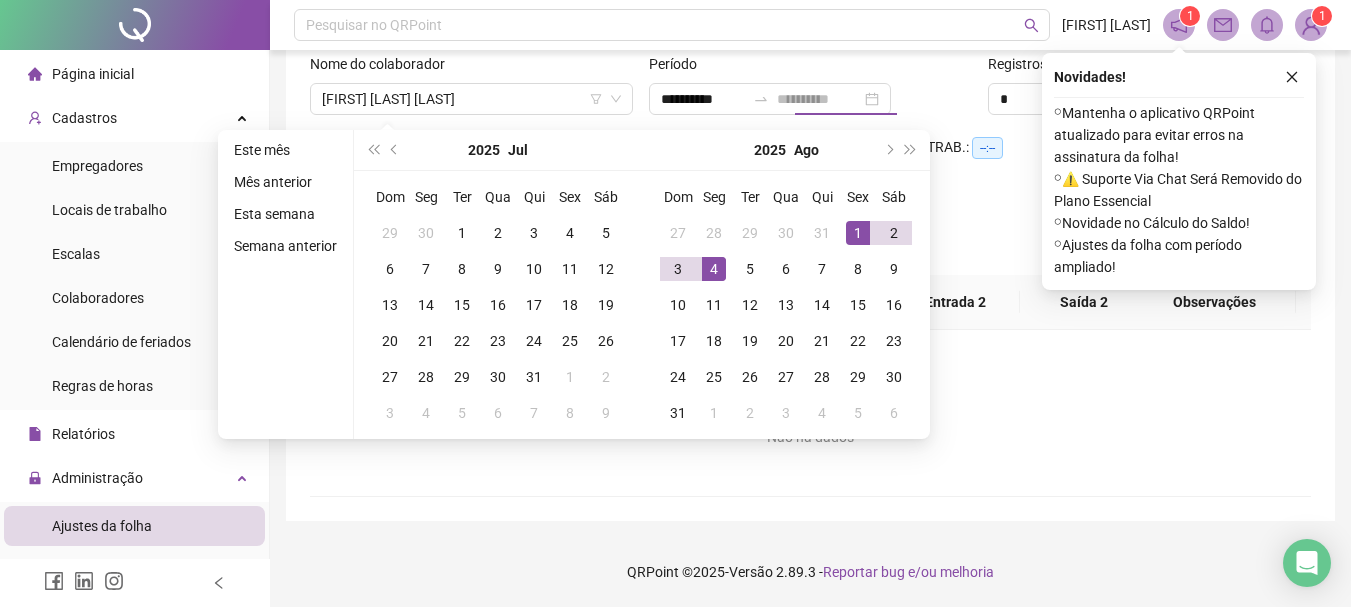 click on "4" at bounding box center [714, 269] 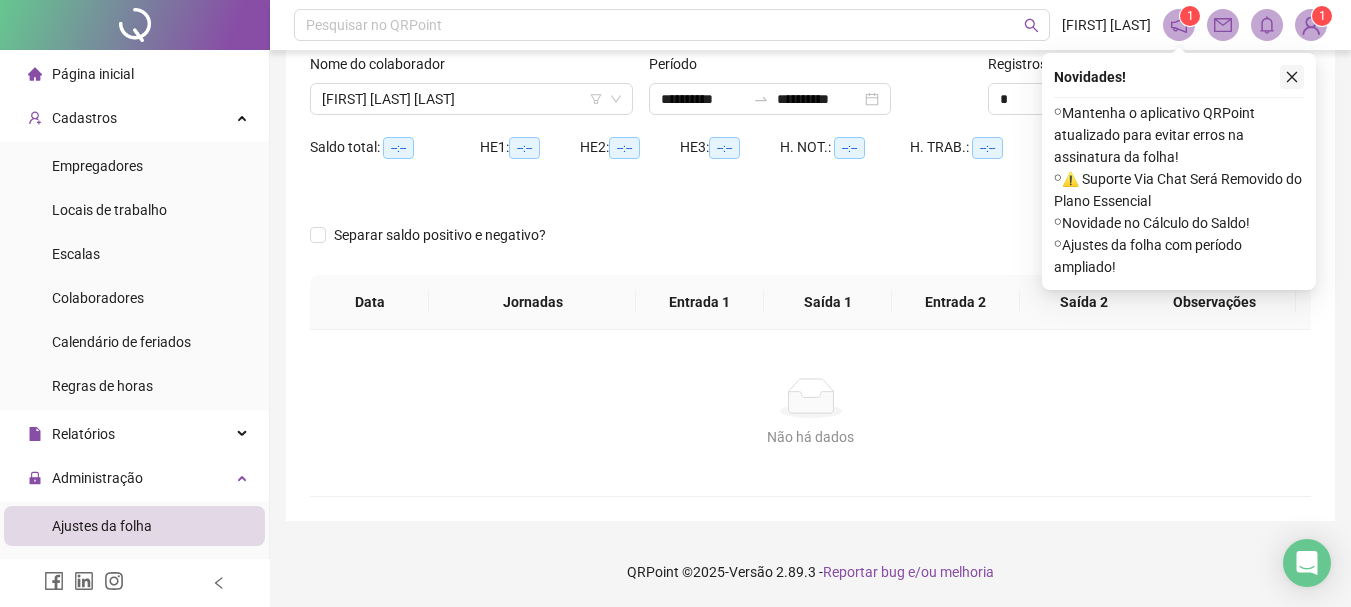 click 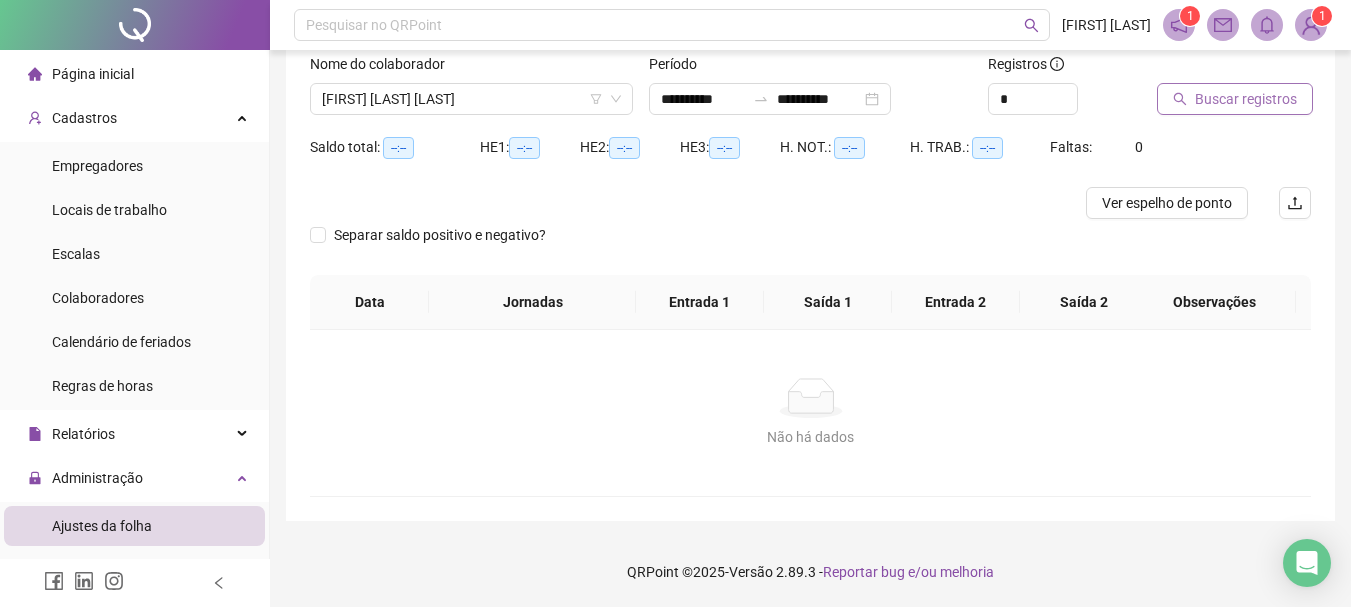 click on "Buscar registros" at bounding box center (1246, 99) 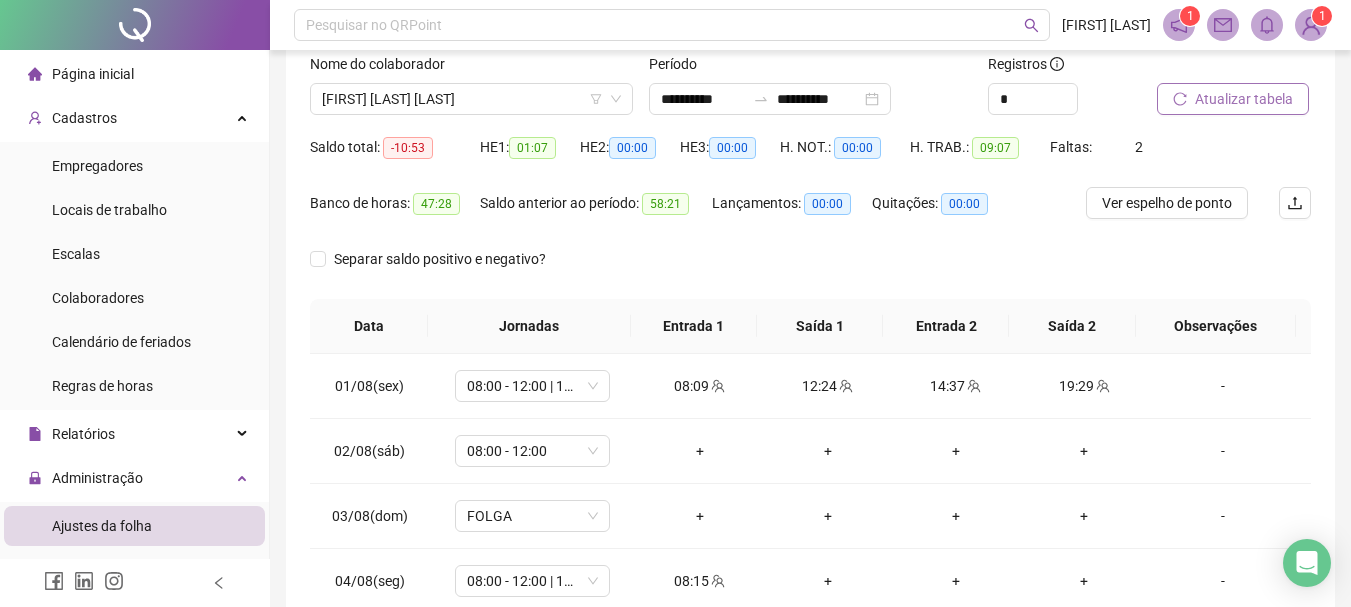 scroll, scrollTop: 248, scrollLeft: 0, axis: vertical 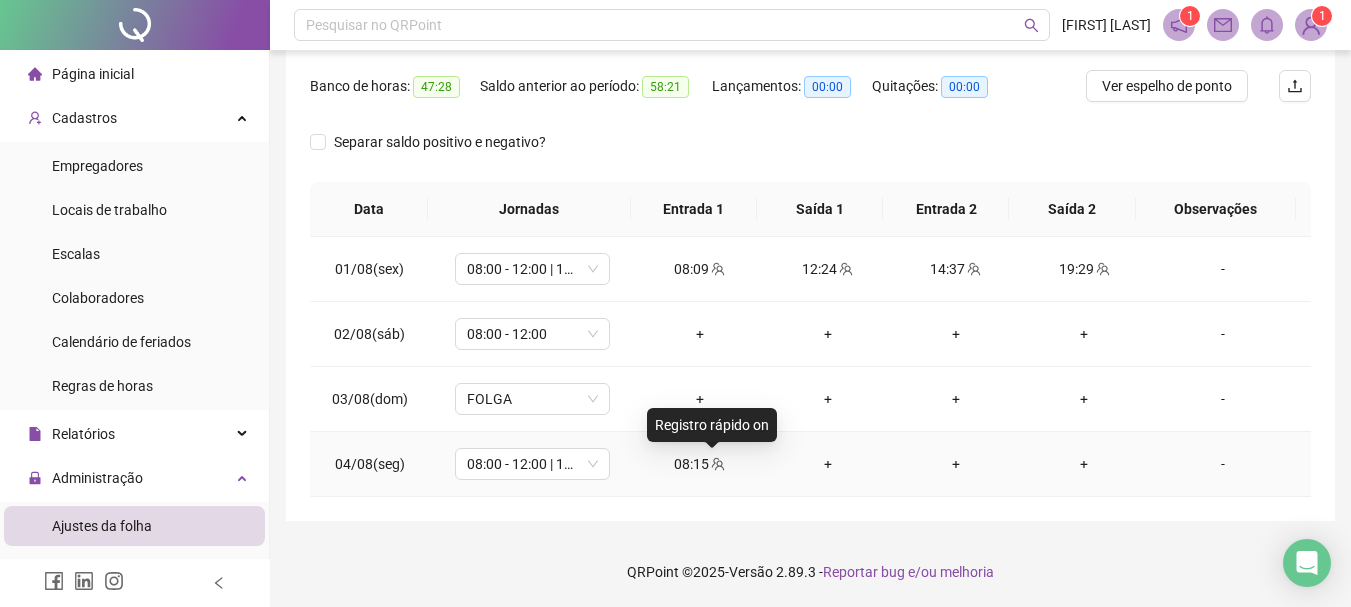 drag, startPoint x: 710, startPoint y: 470, endPoint x: 747, endPoint y: 505, distance: 50.931328 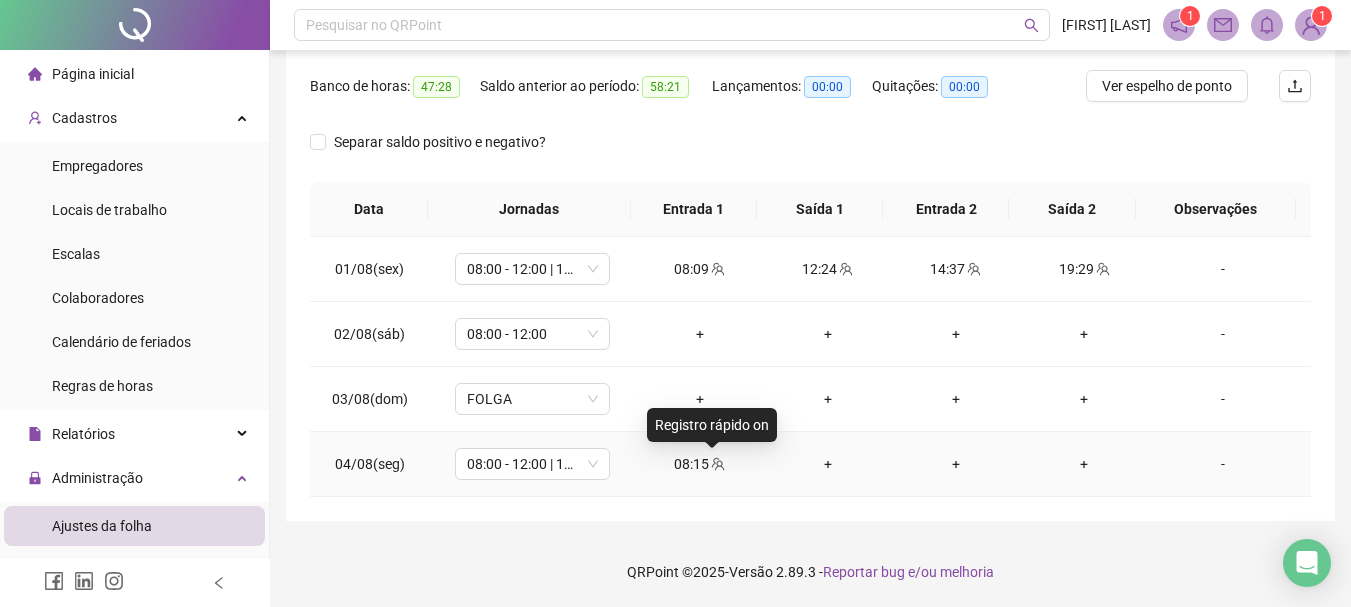 drag, startPoint x: 716, startPoint y: 457, endPoint x: 703, endPoint y: 472, distance: 19.849434 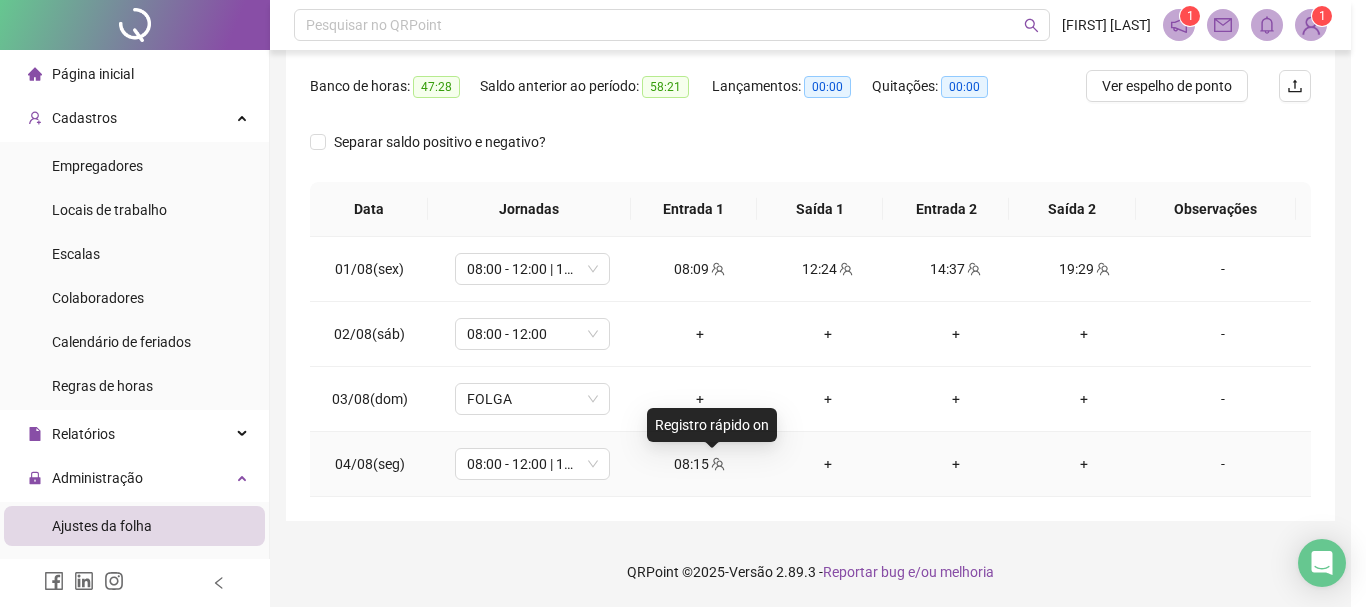 type on "**********" 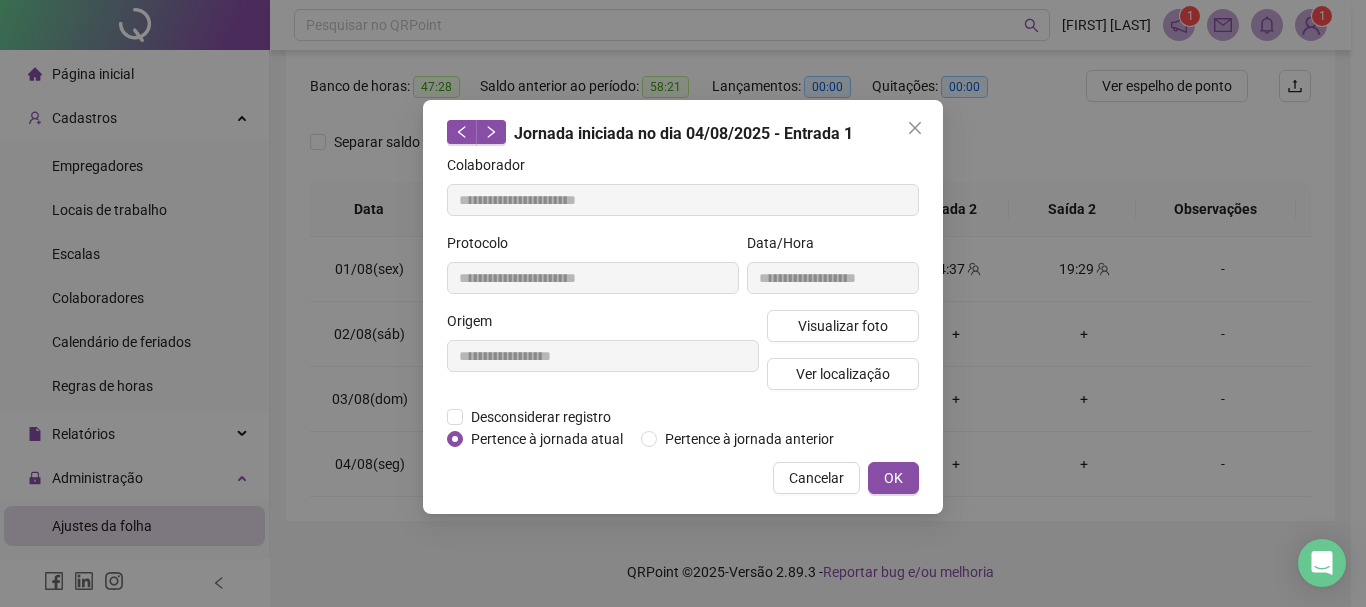 click on "**********" at bounding box center [683, 307] 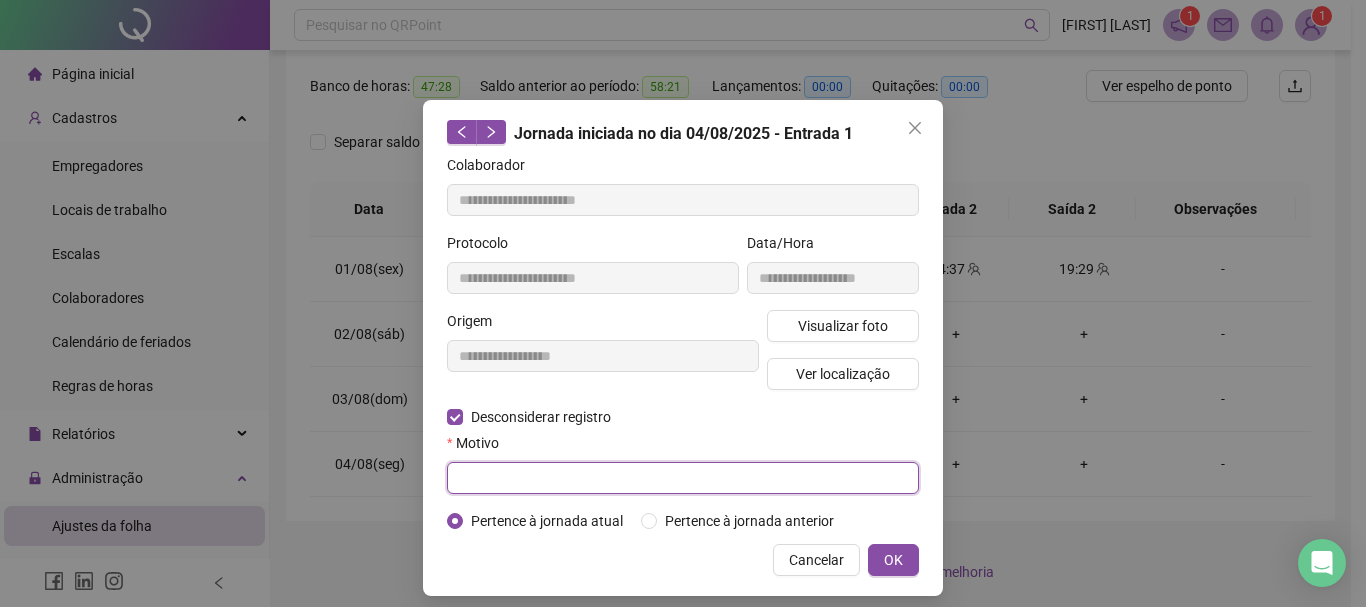 click at bounding box center [683, 478] 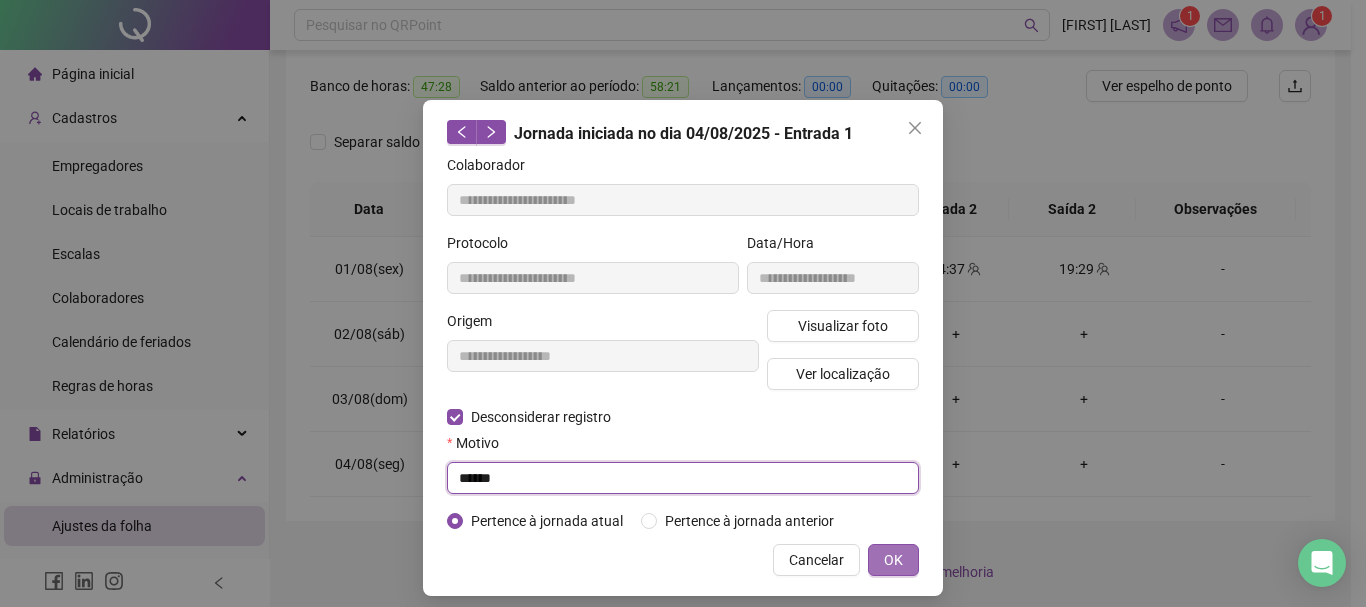 type on "******" 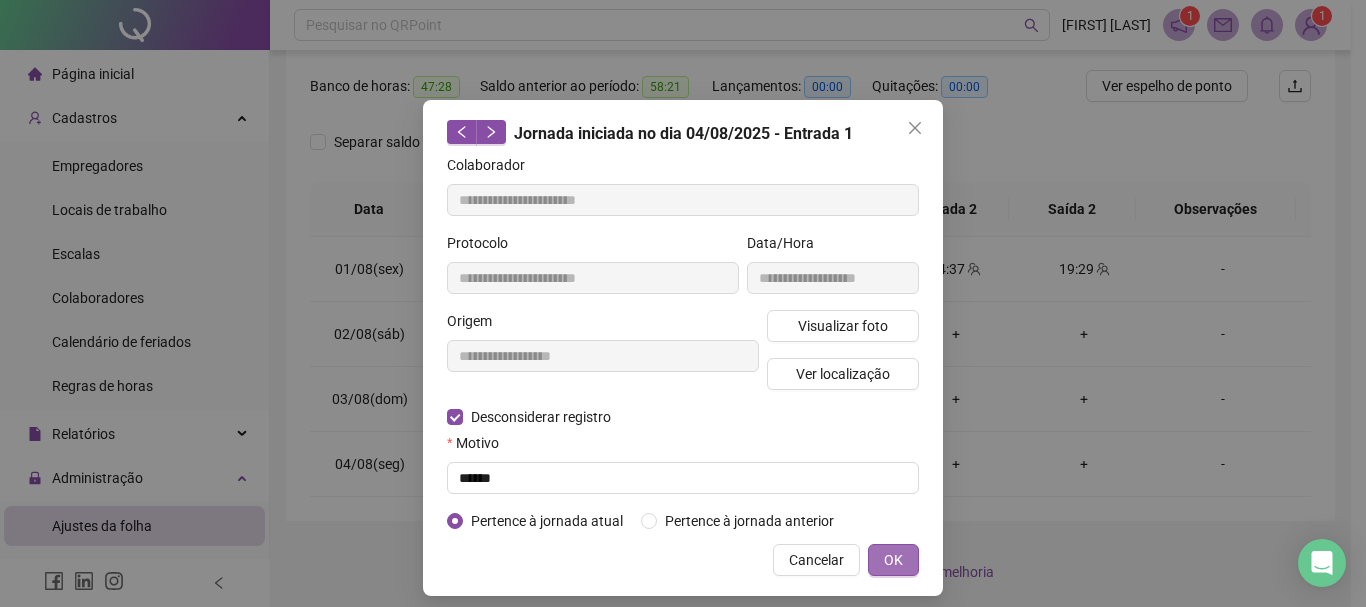 click on "OK" at bounding box center (893, 560) 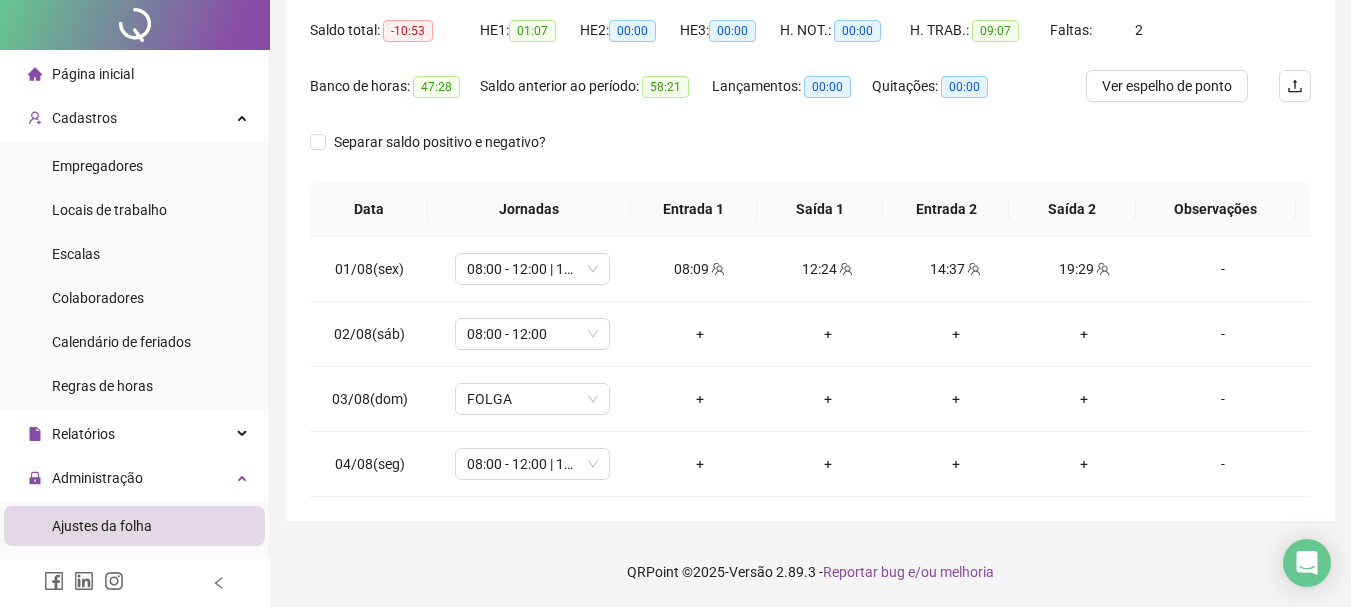 scroll, scrollTop: 0, scrollLeft: 0, axis: both 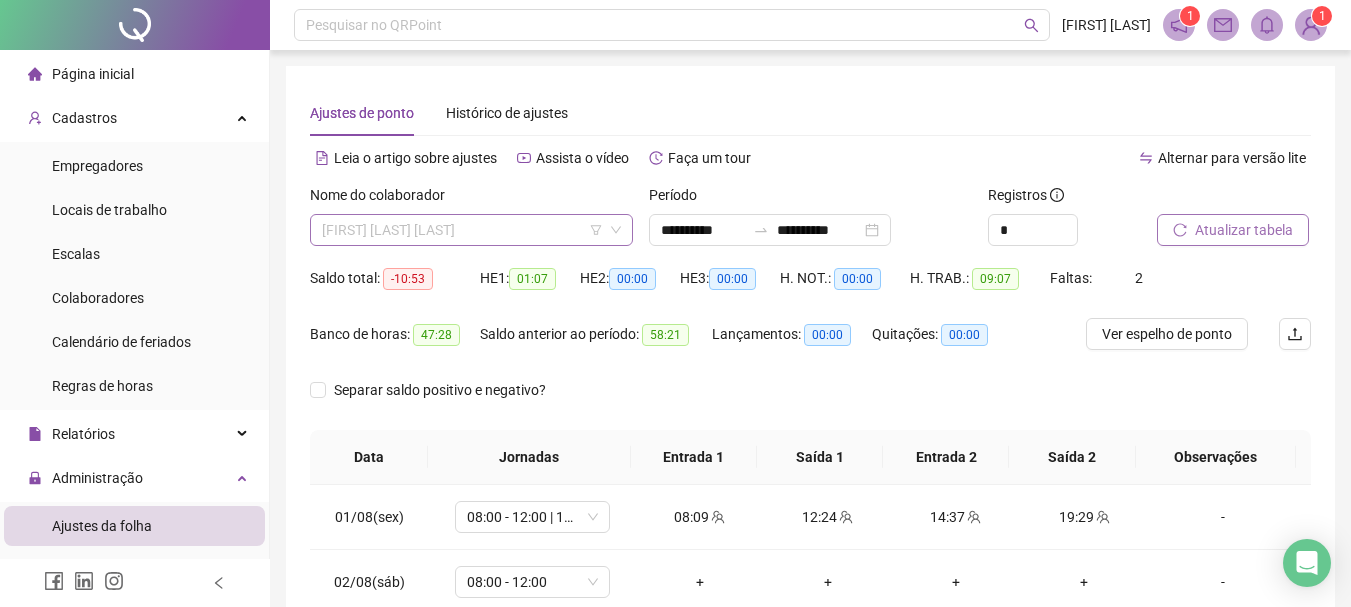 click on "[FIRST] [LAST] [LAST]" at bounding box center [471, 230] 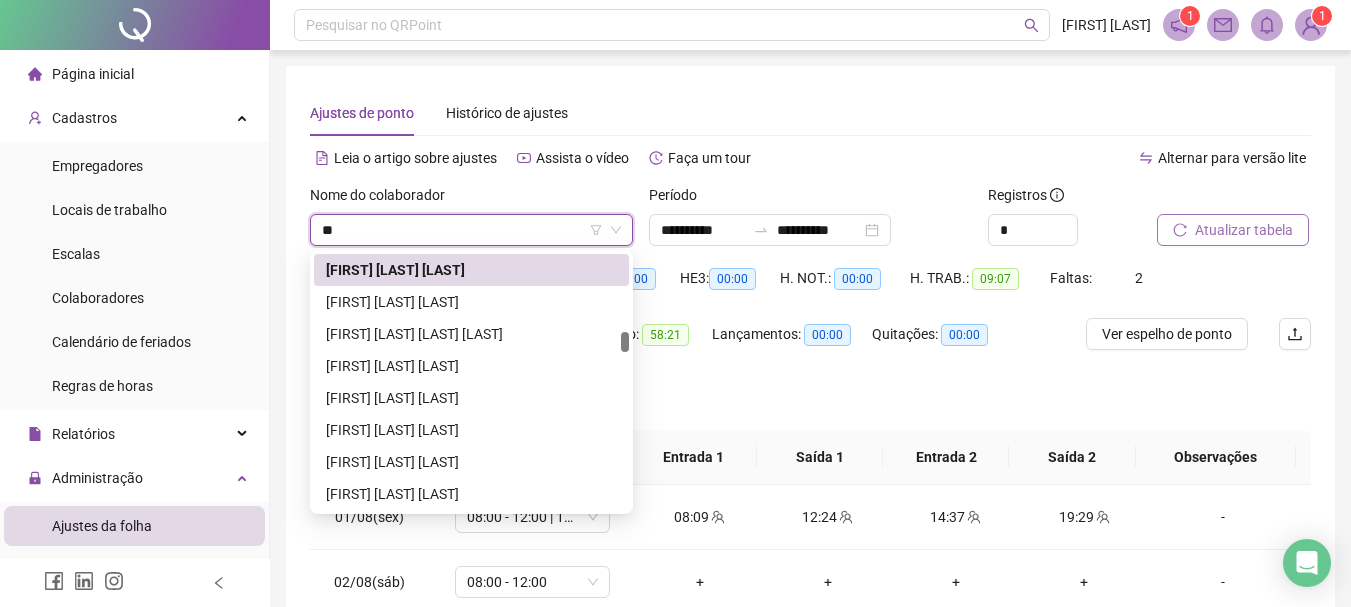scroll, scrollTop: 288, scrollLeft: 0, axis: vertical 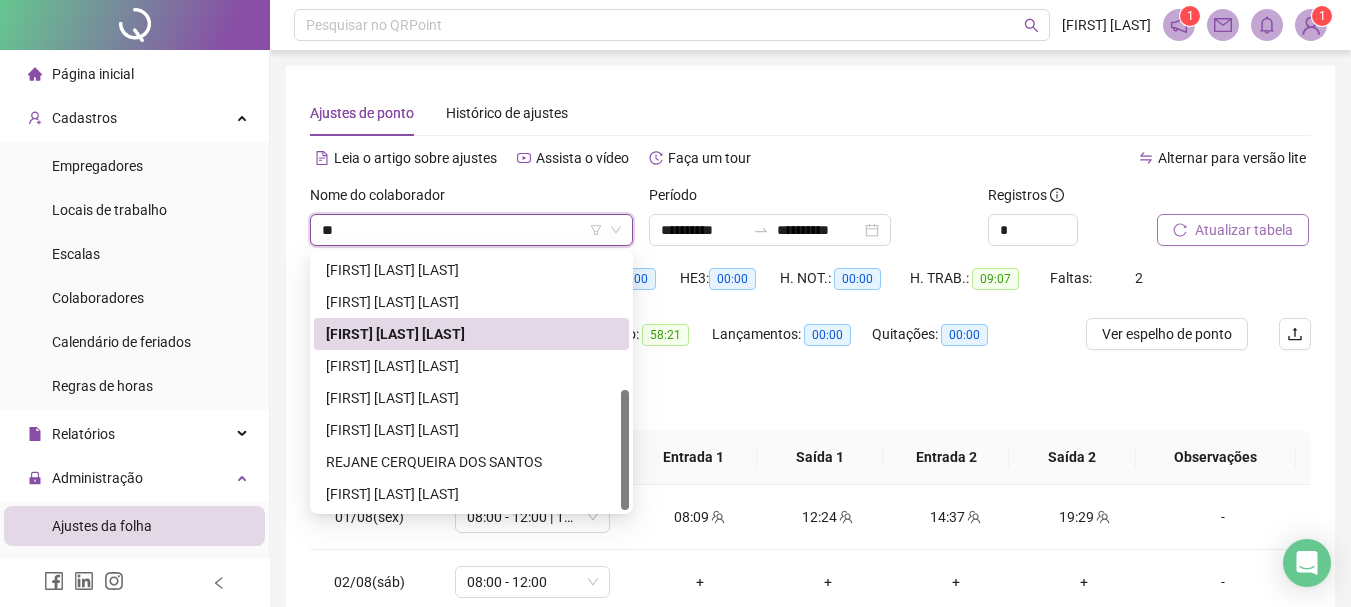 type on "***" 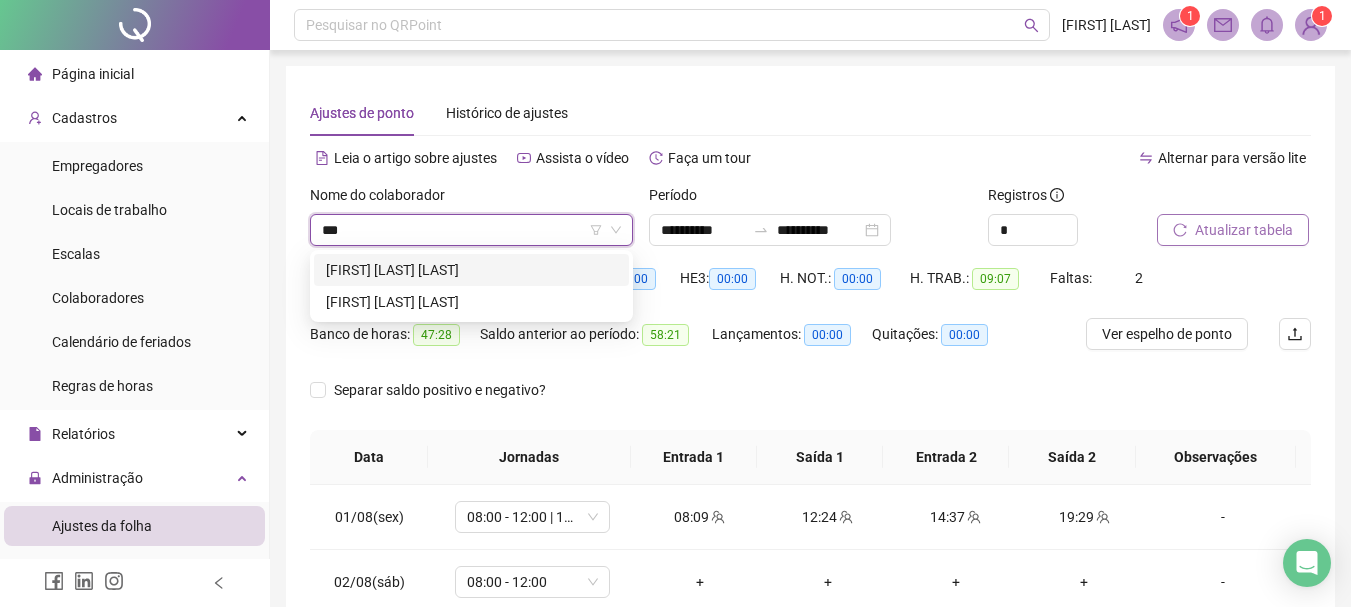 scroll, scrollTop: 0, scrollLeft: 0, axis: both 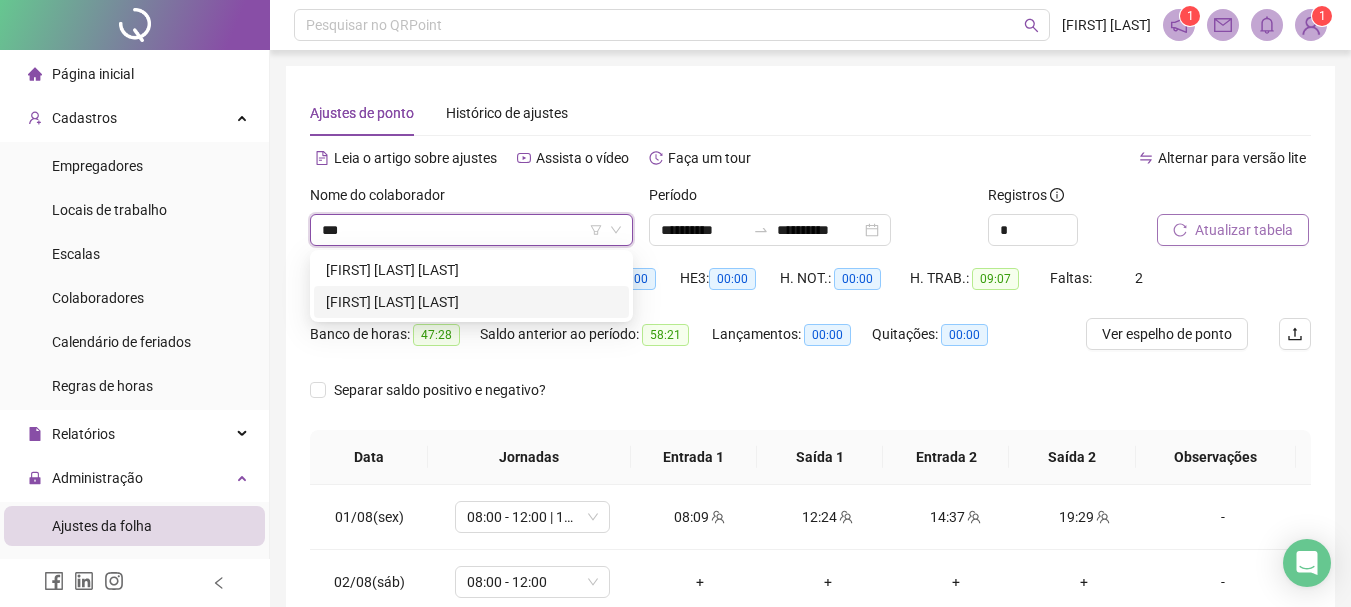 click on "[FIRST] [LAST] [LAST]" at bounding box center [471, 302] 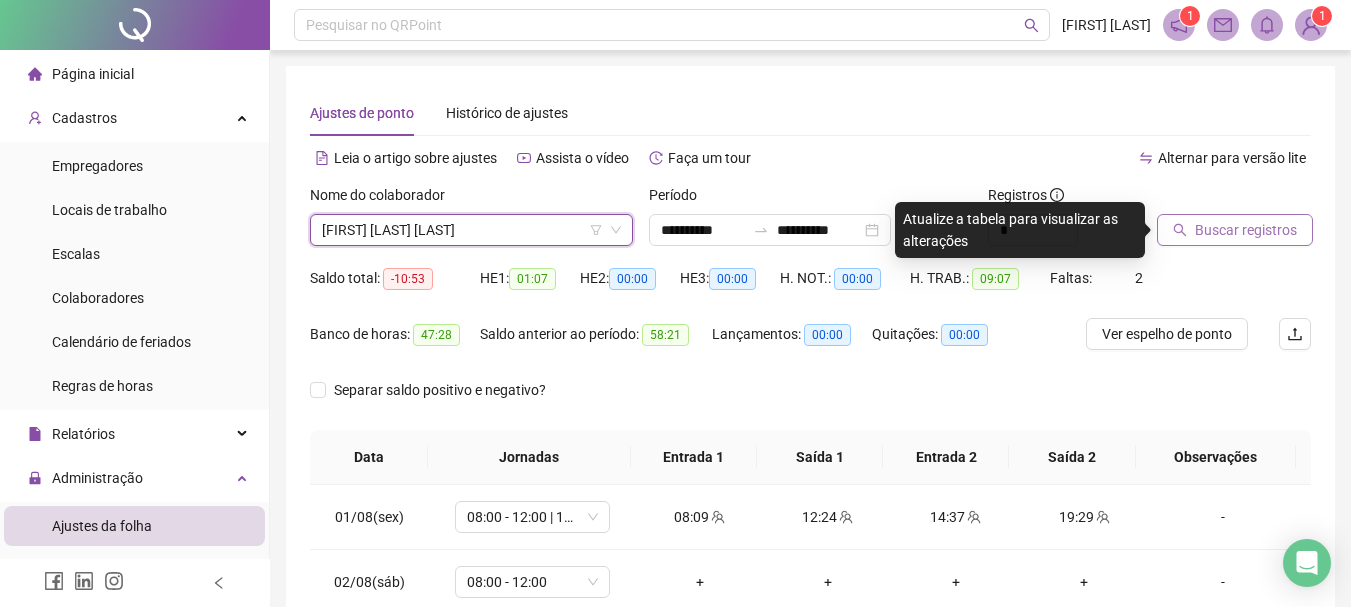 click on "Buscar registros" at bounding box center (1246, 230) 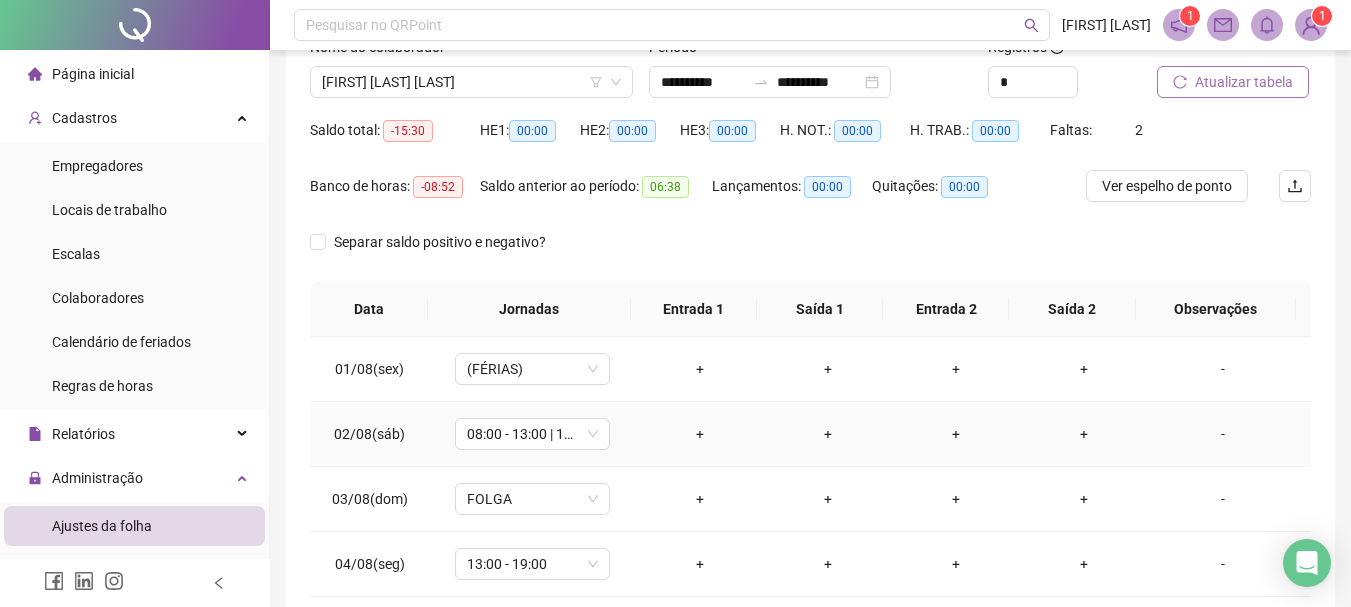 scroll, scrollTop: 248, scrollLeft: 0, axis: vertical 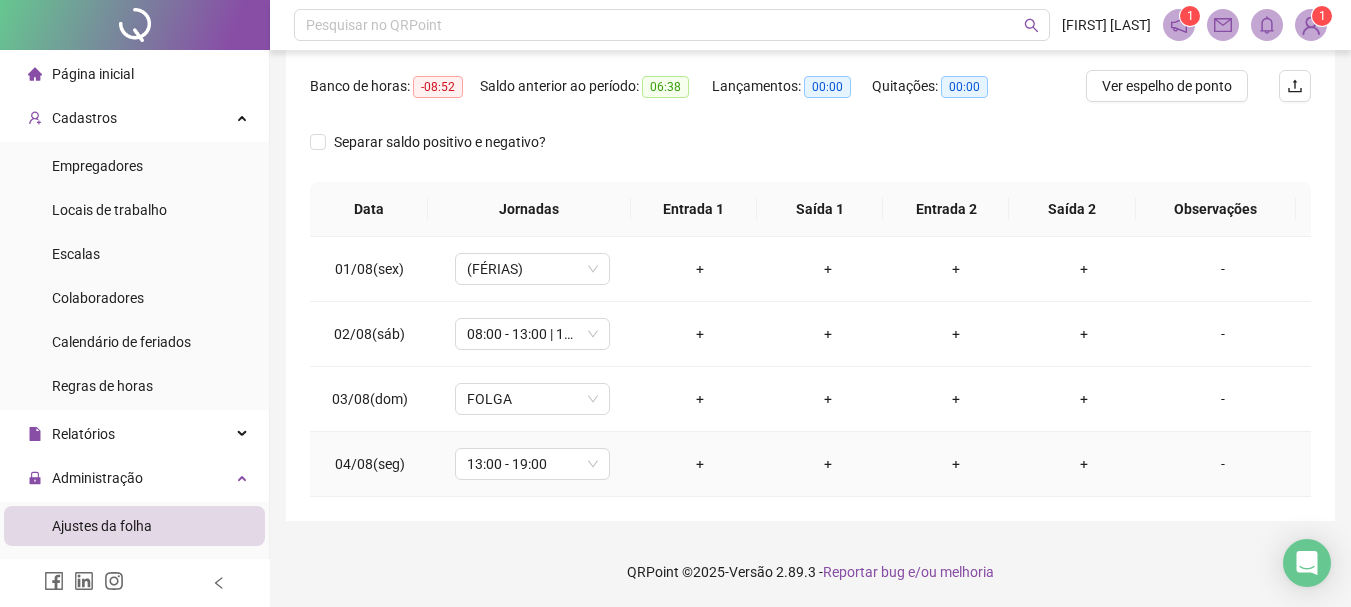 click on "+" at bounding box center (700, 464) 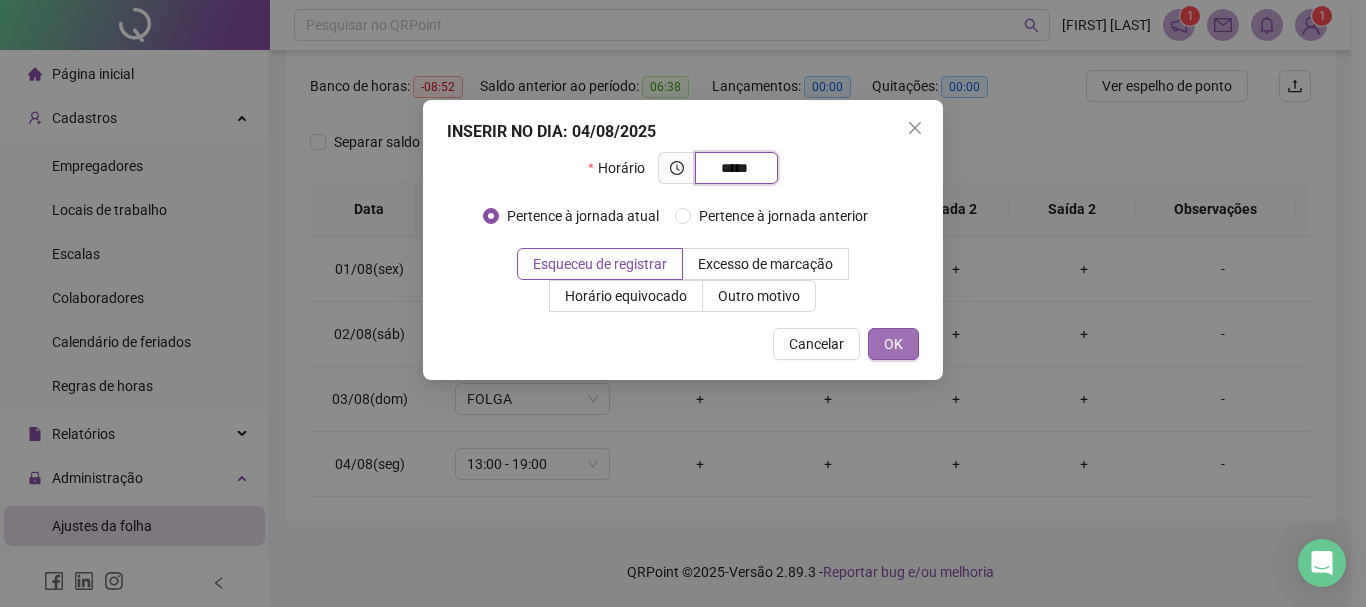 type on "*****" 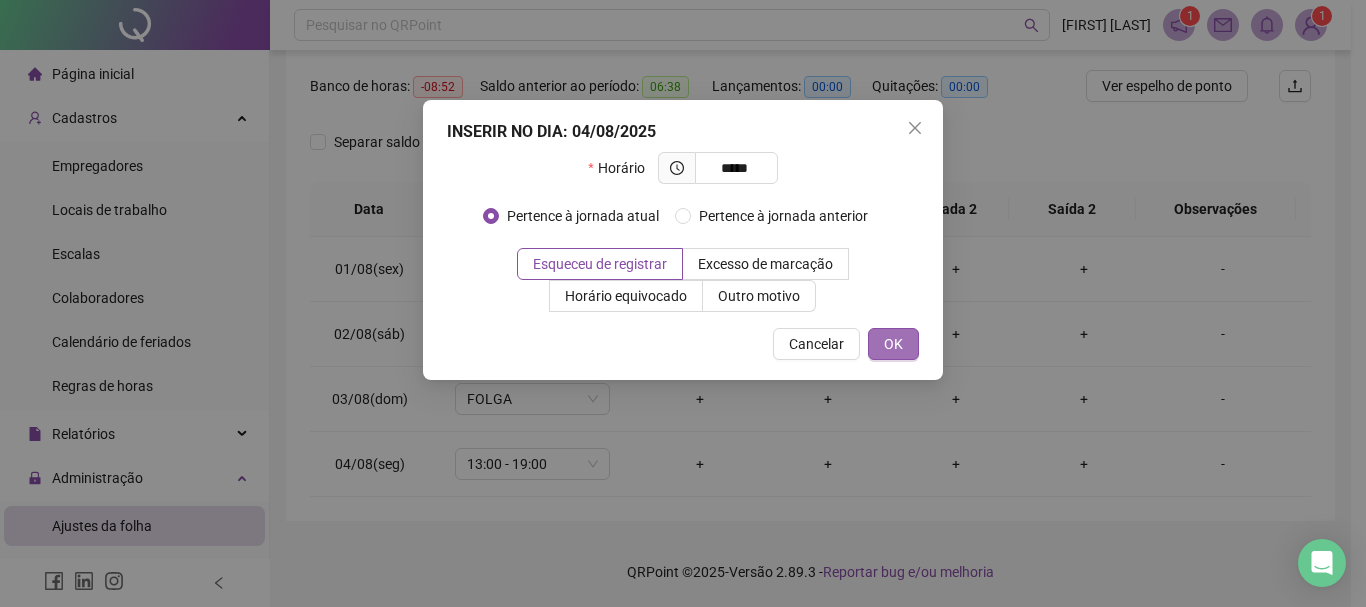 click on "OK" at bounding box center (893, 344) 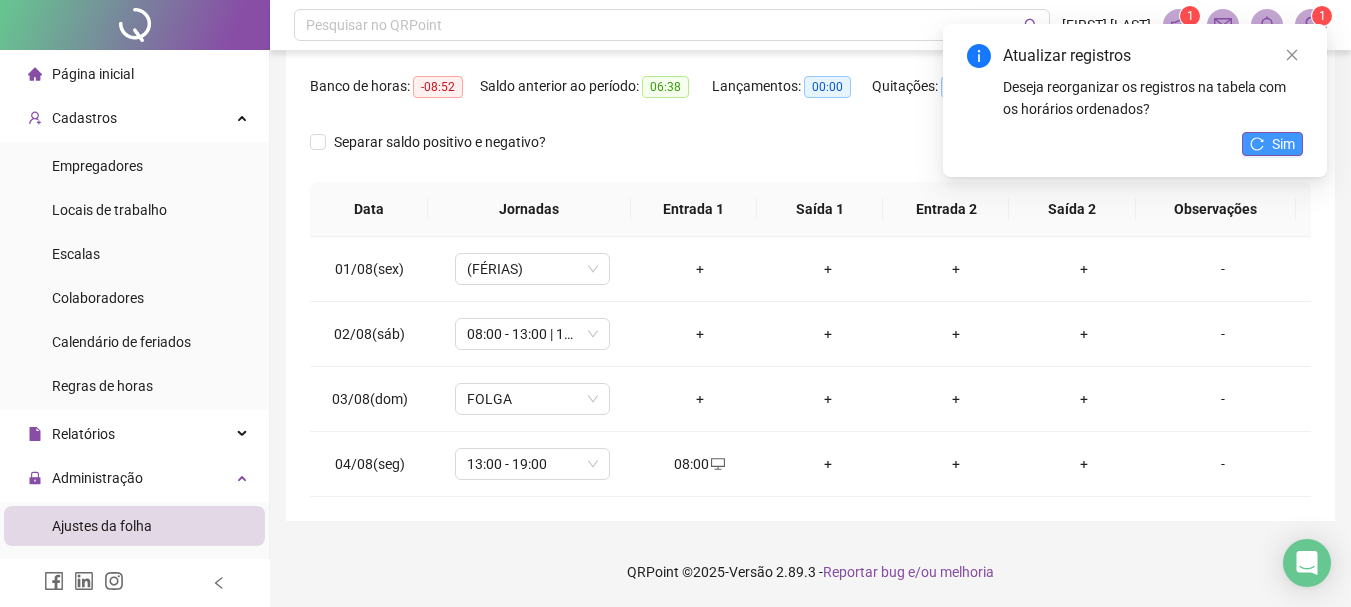 click on "Sim" at bounding box center (1283, 144) 